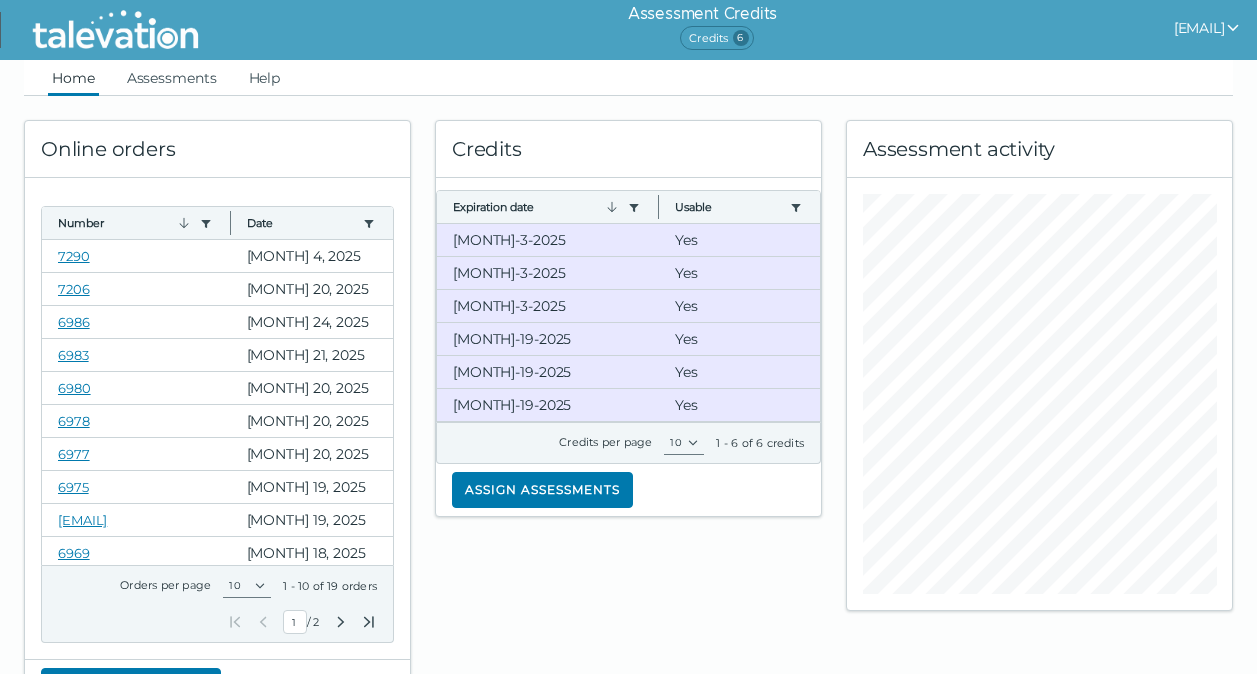 scroll, scrollTop: 0, scrollLeft: 0, axis: both 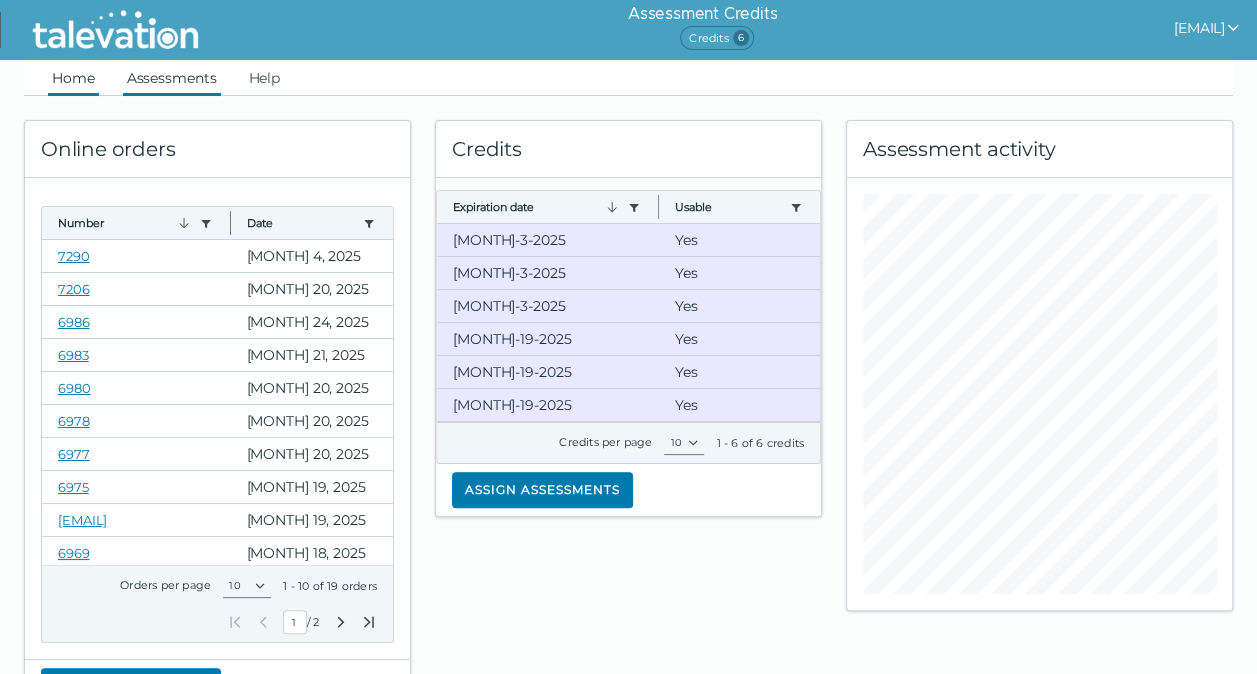 click on "Assessments" at bounding box center [172, 78] 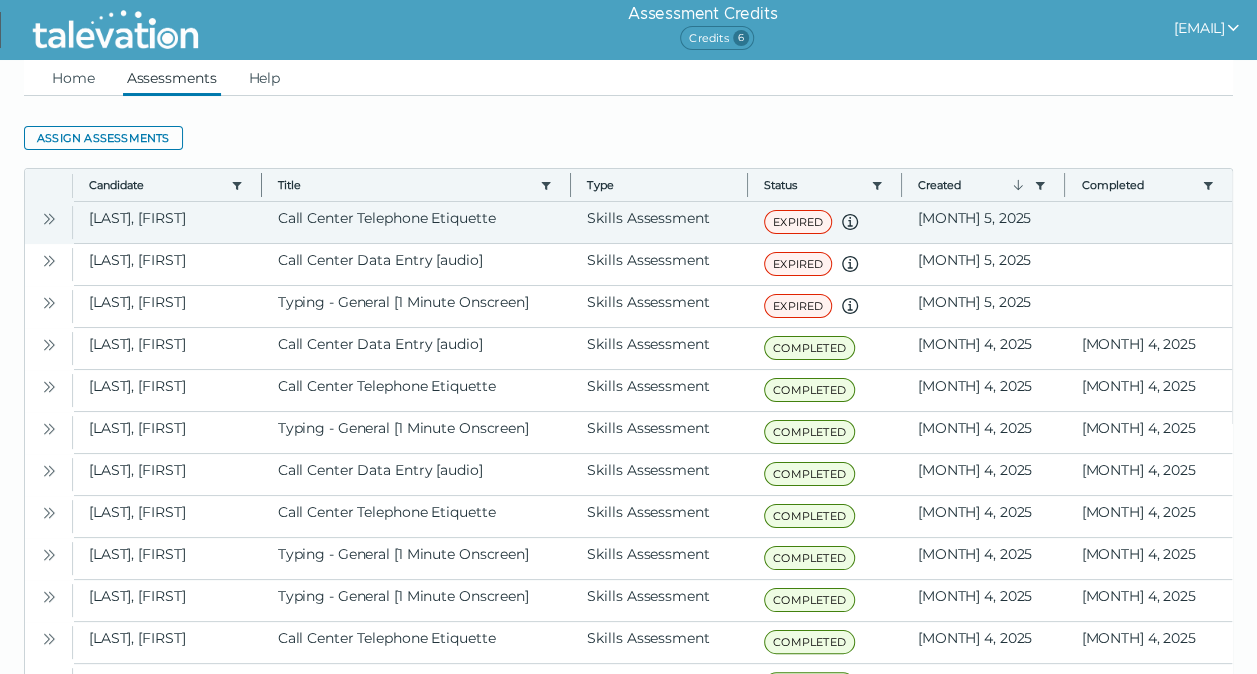click 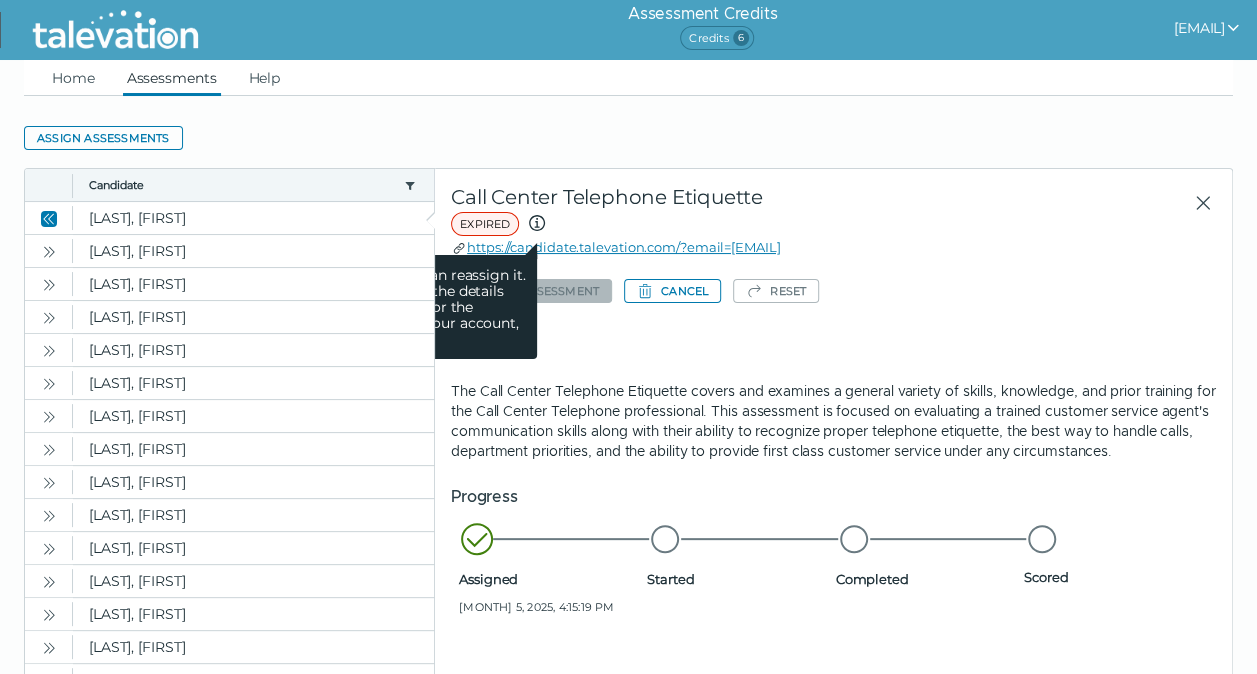 click 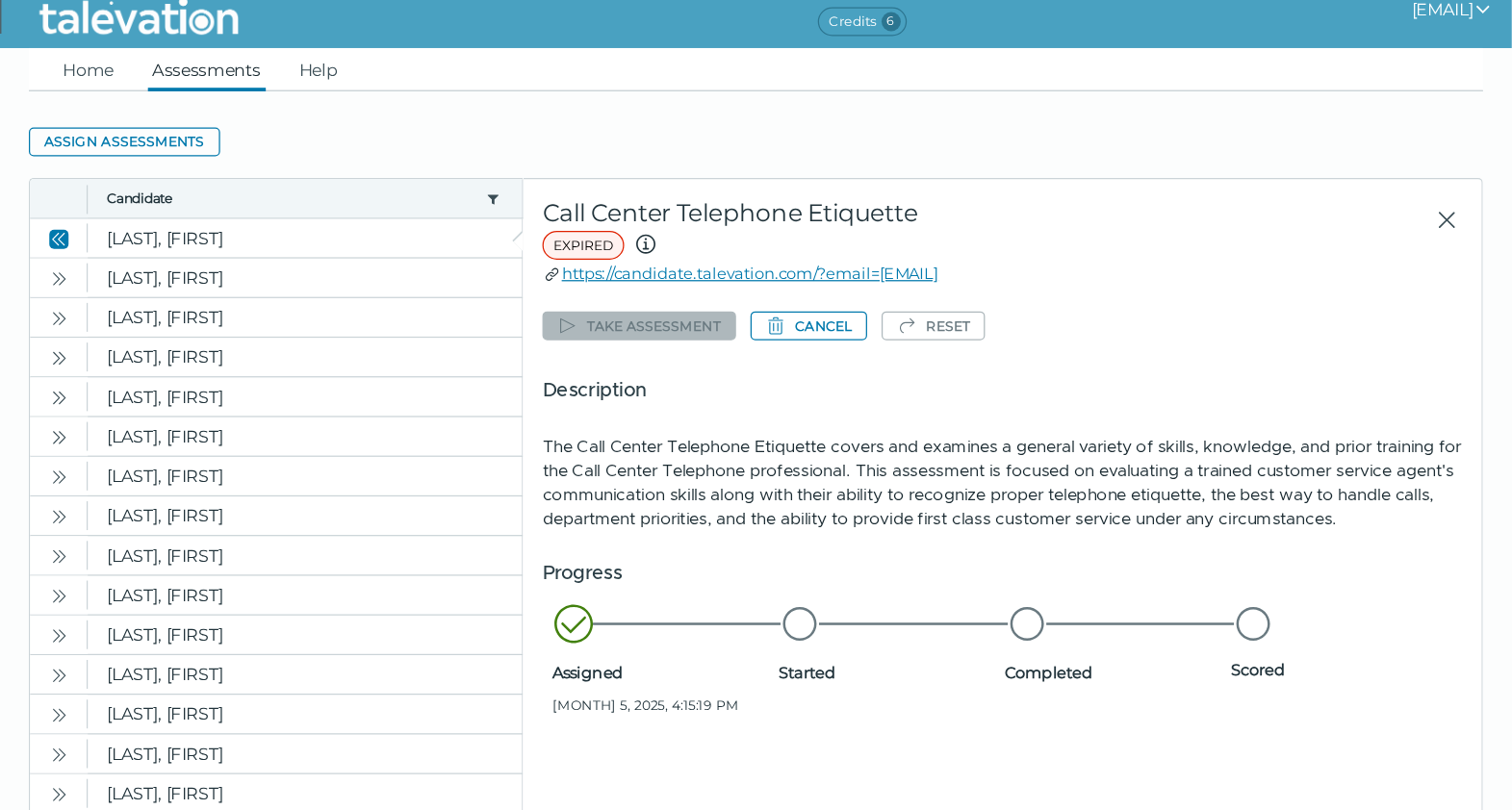 scroll, scrollTop: 0, scrollLeft: 0, axis: both 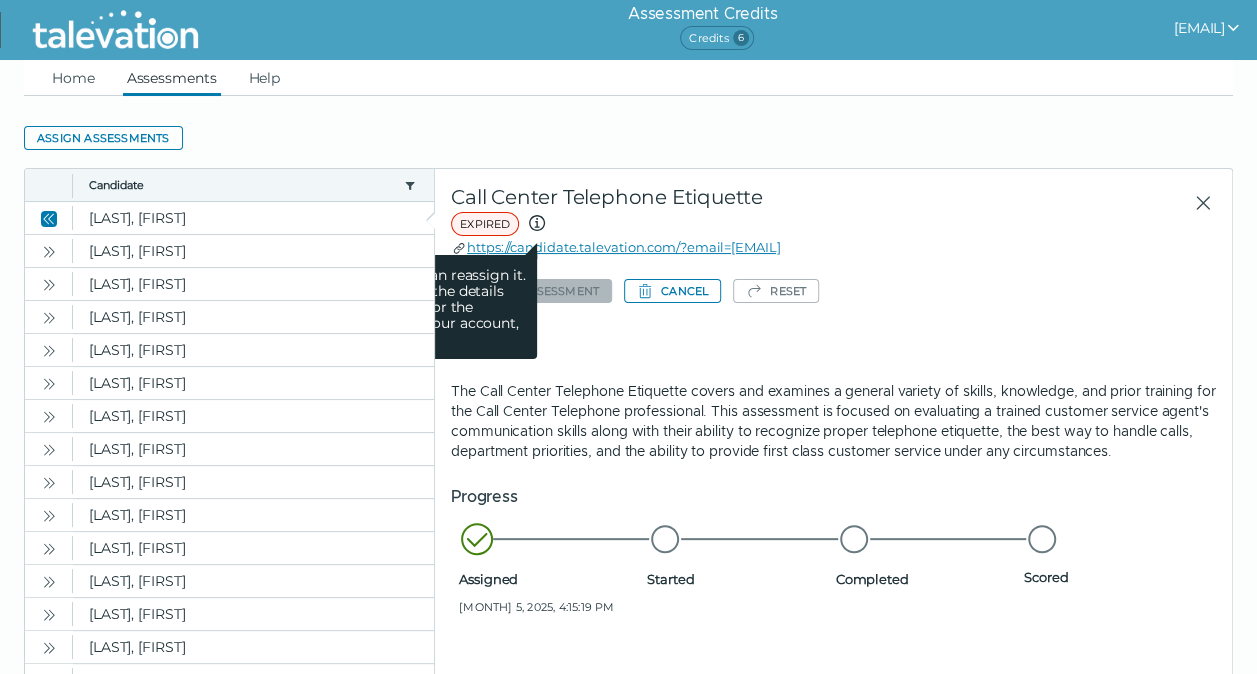 click 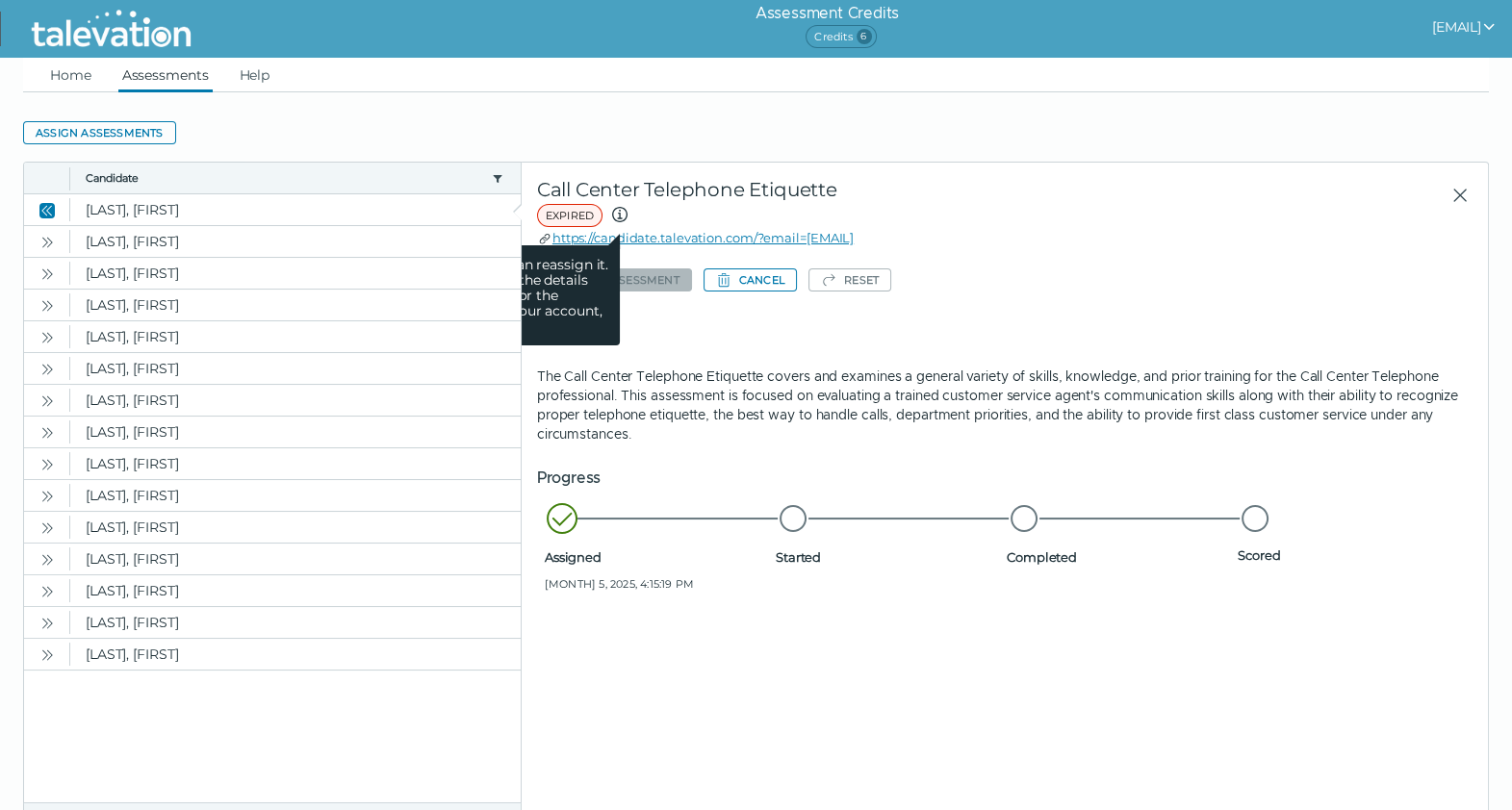 drag, startPoint x: 1100, startPoint y: 0, endPoint x: 626, endPoint y: 210, distance: 518.4361 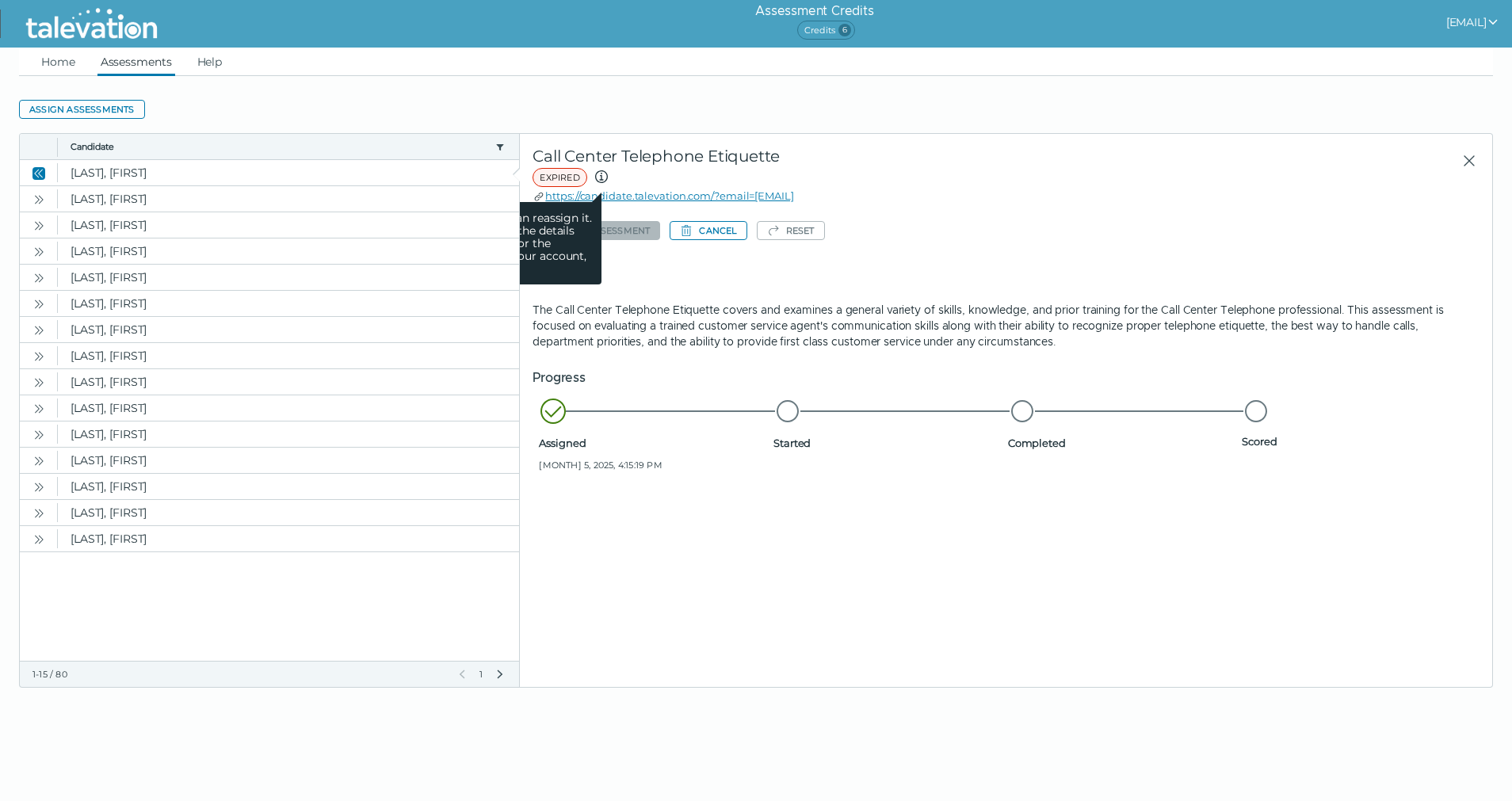 drag, startPoint x: 1185, startPoint y: 0, endPoint x: 598, endPoint y: 174, distance: 612.246 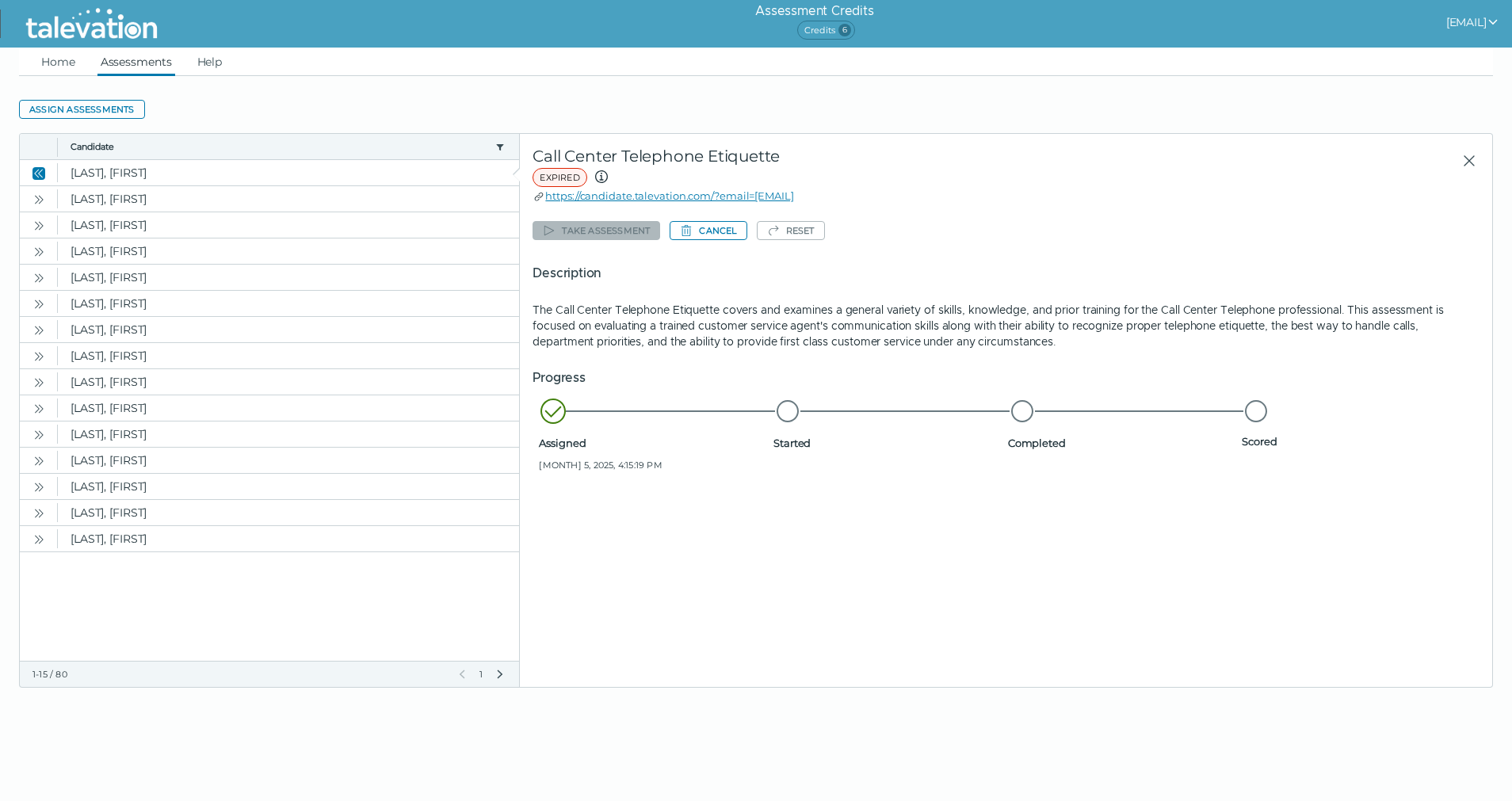 click on "Assign assessments" 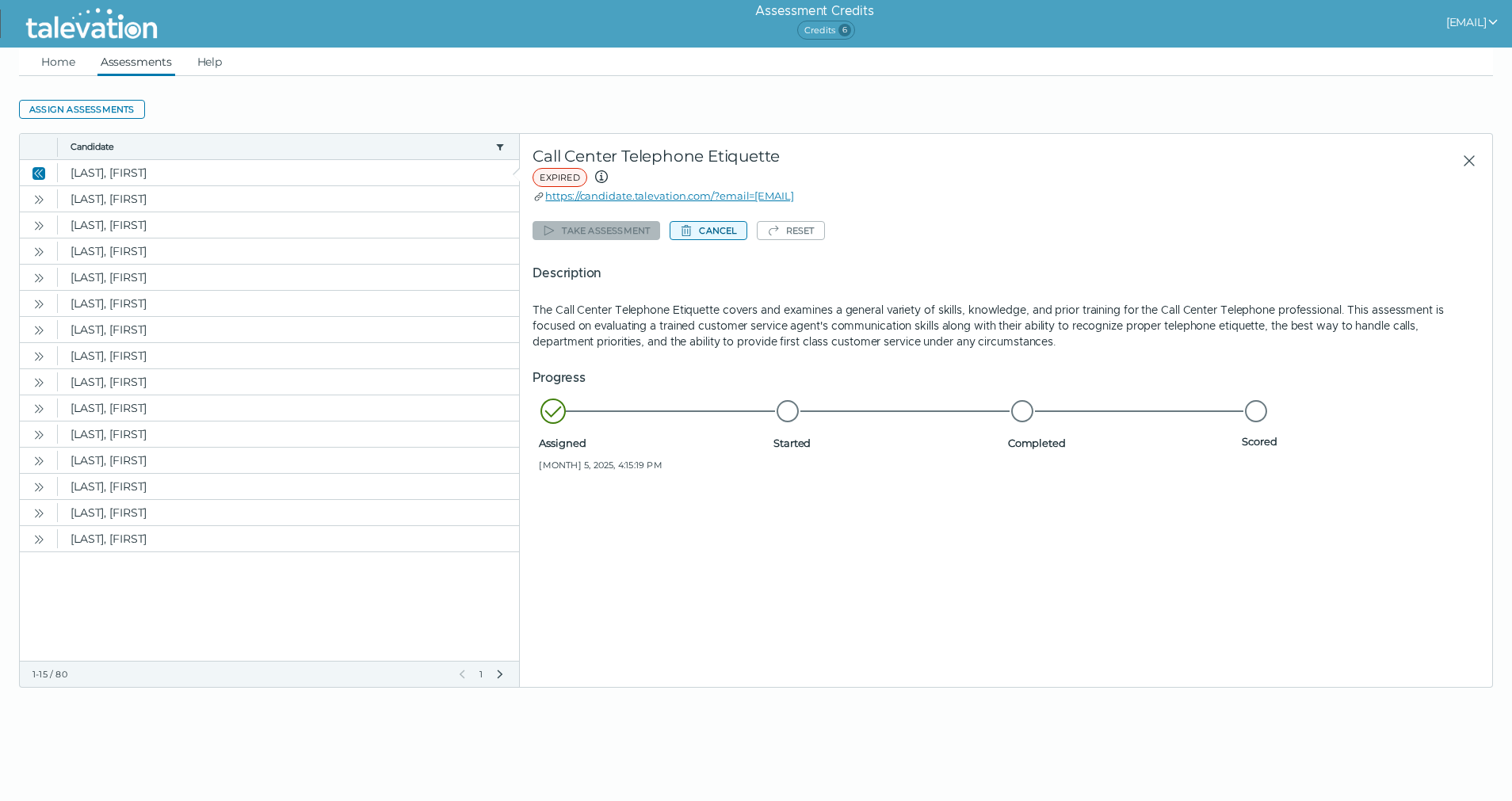 click 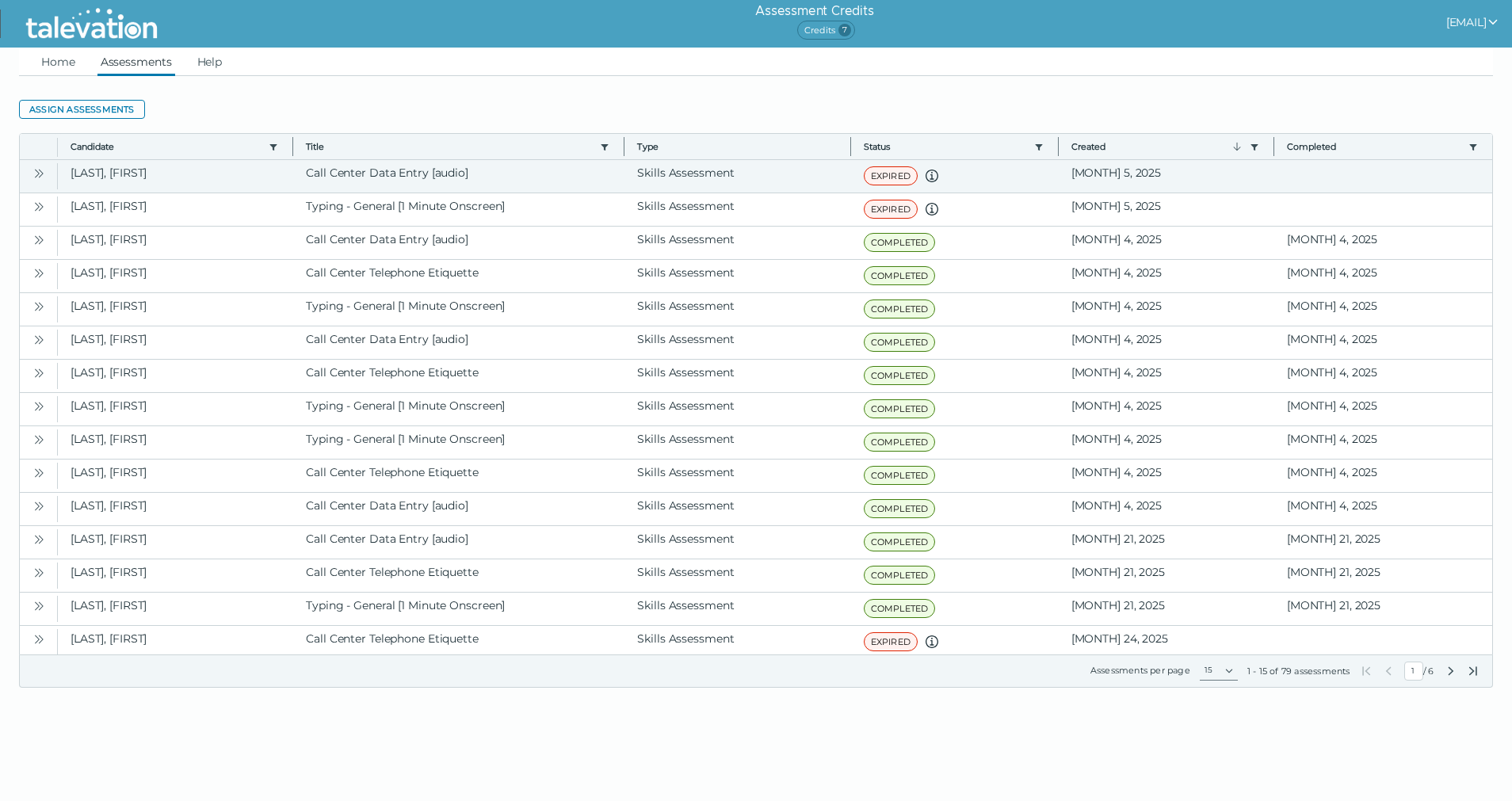 click 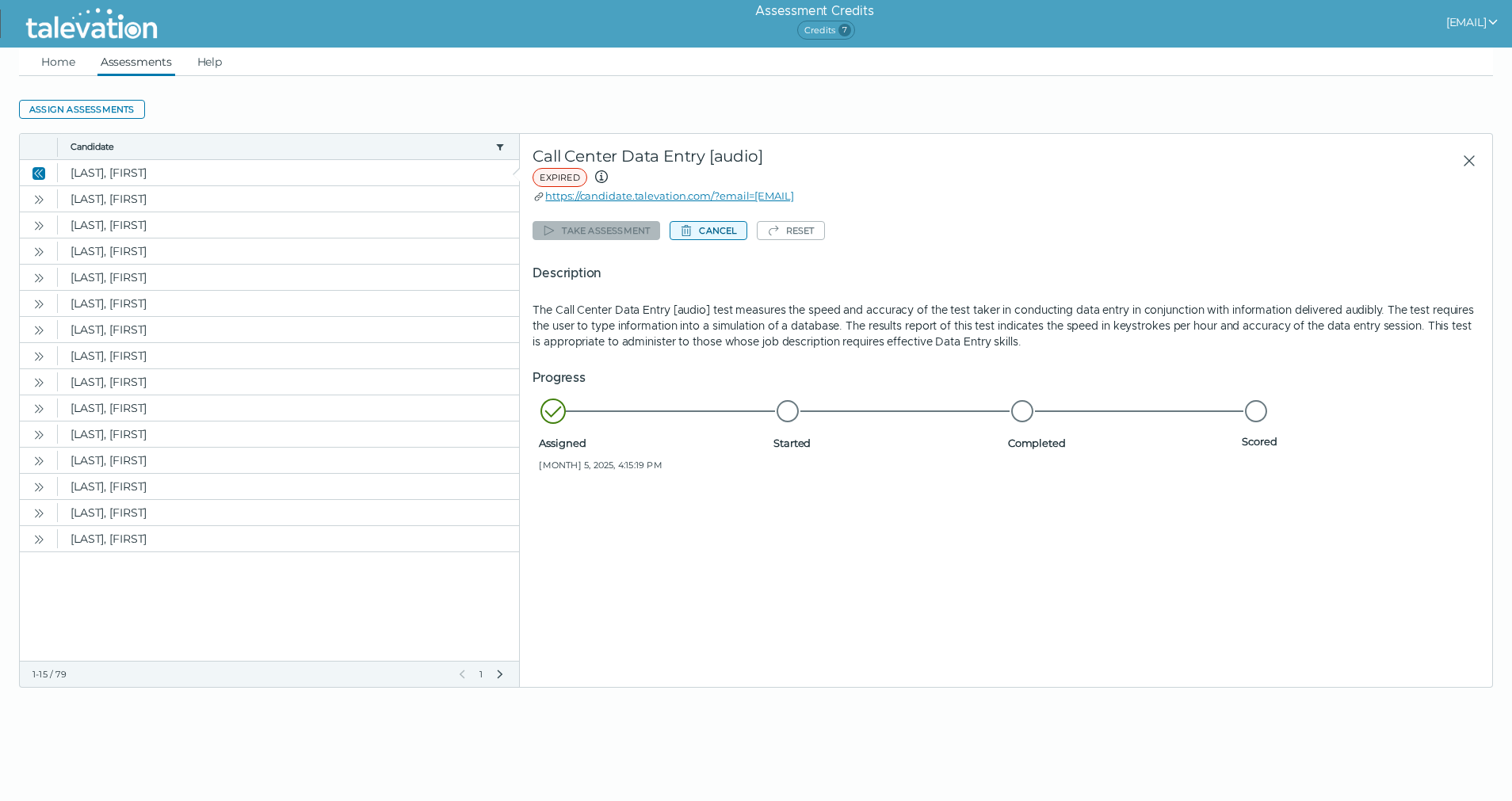 click on "Cancel" 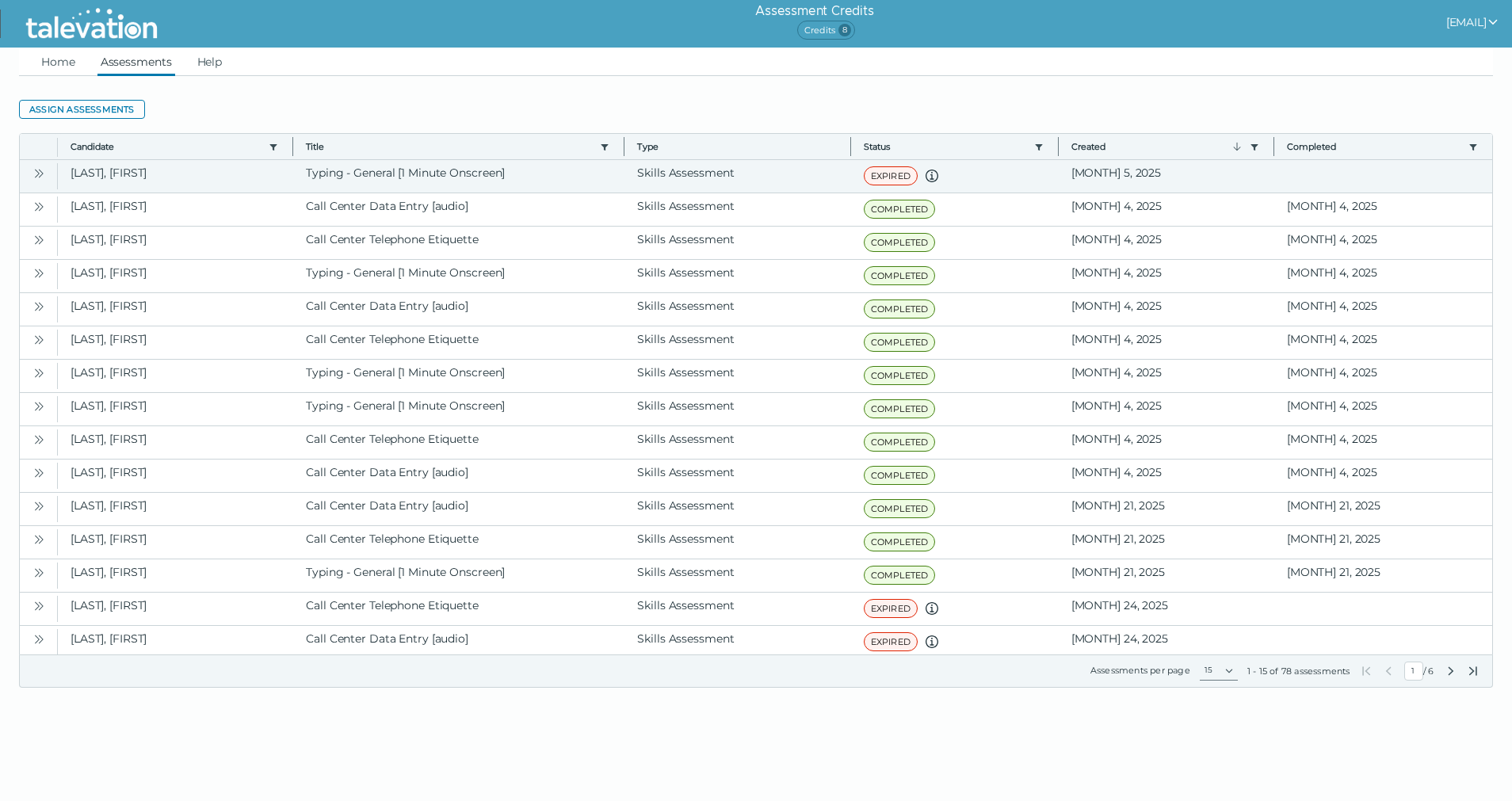 click 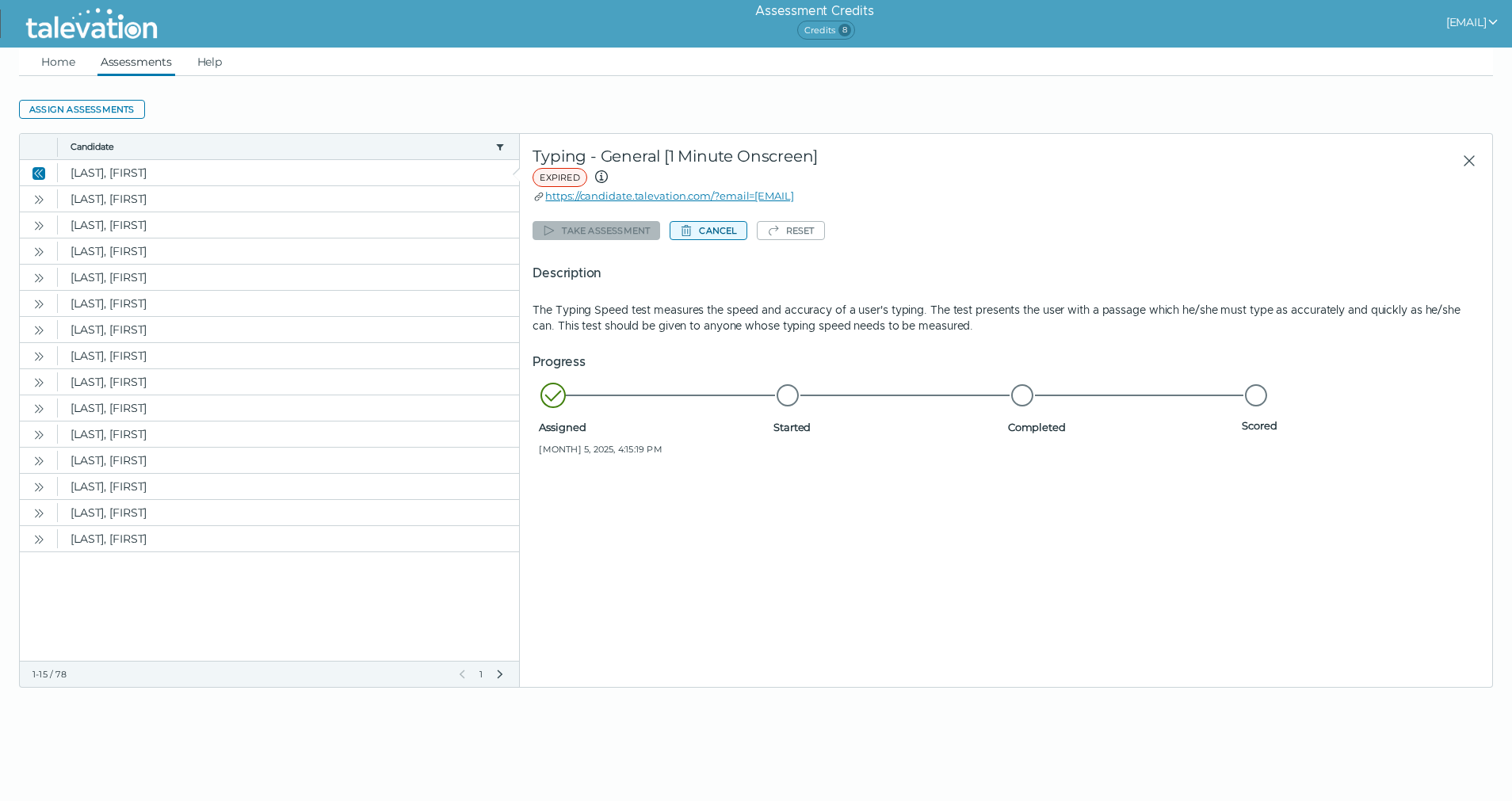 click on "Cancel" 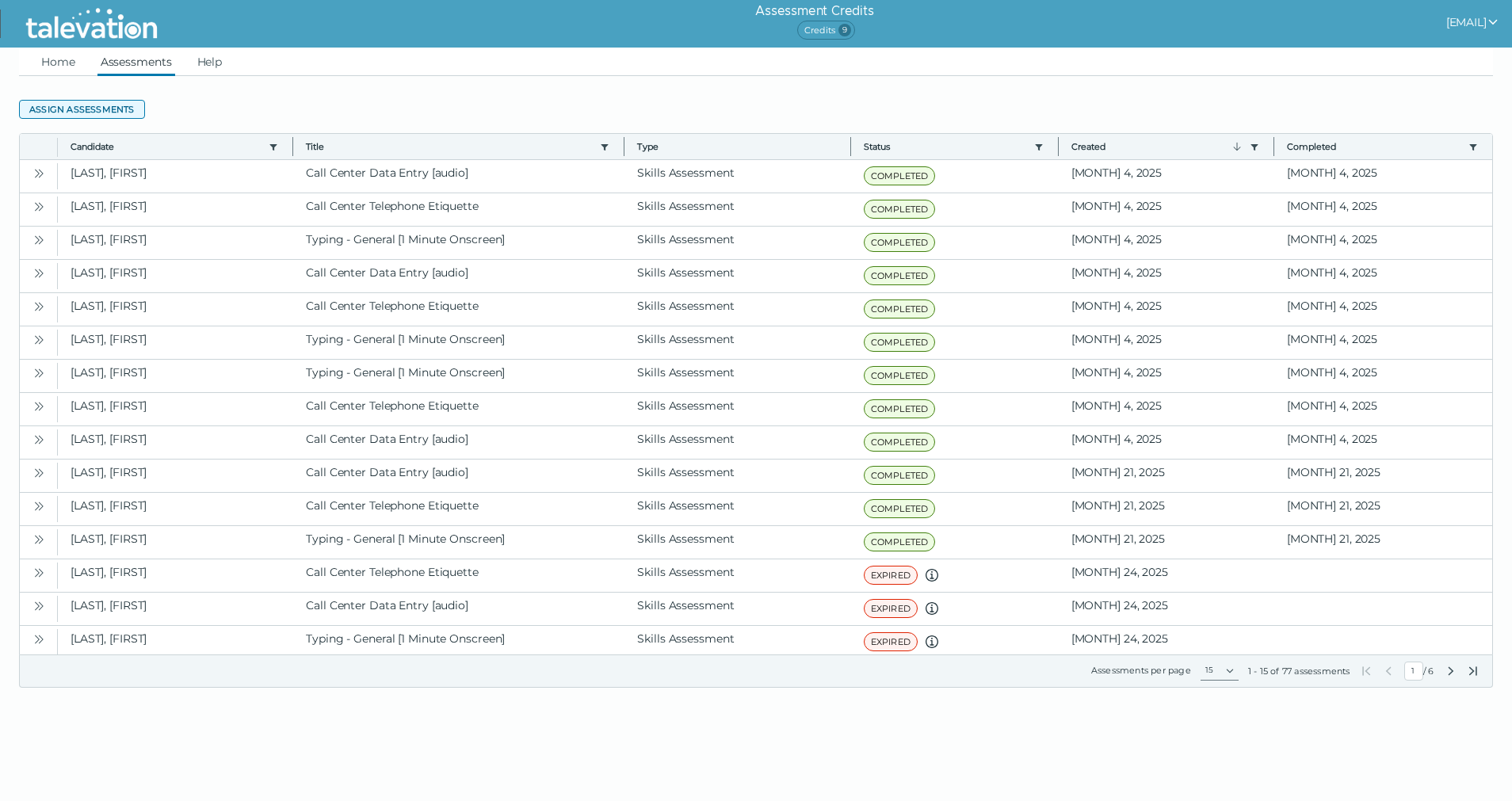 click on "Assign assessments" 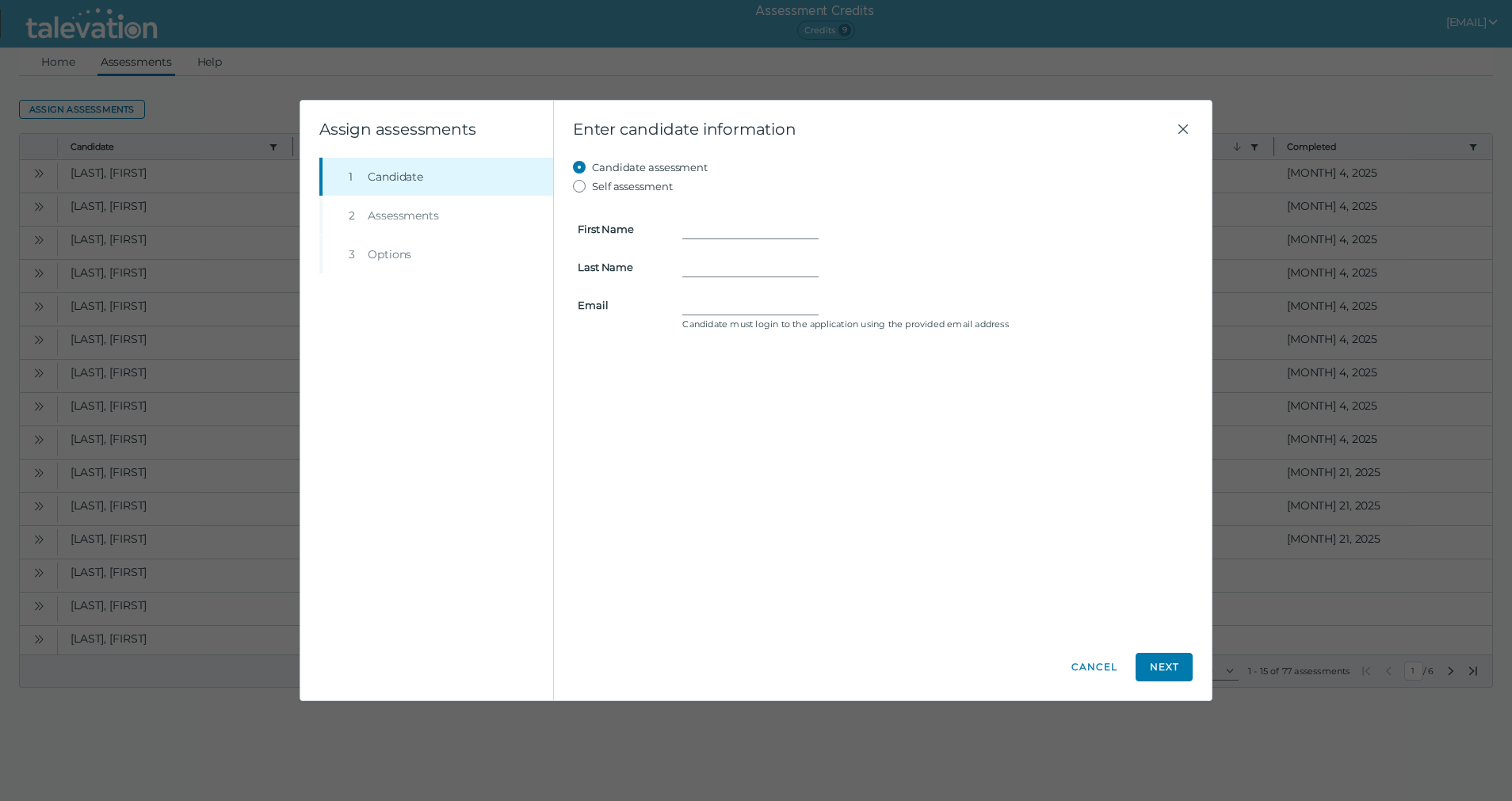 click on "First Name [FIRST] Last Name [LAST] Email [EMAIL] Candidate must login to the application using the provided email address" at bounding box center [883, 265] 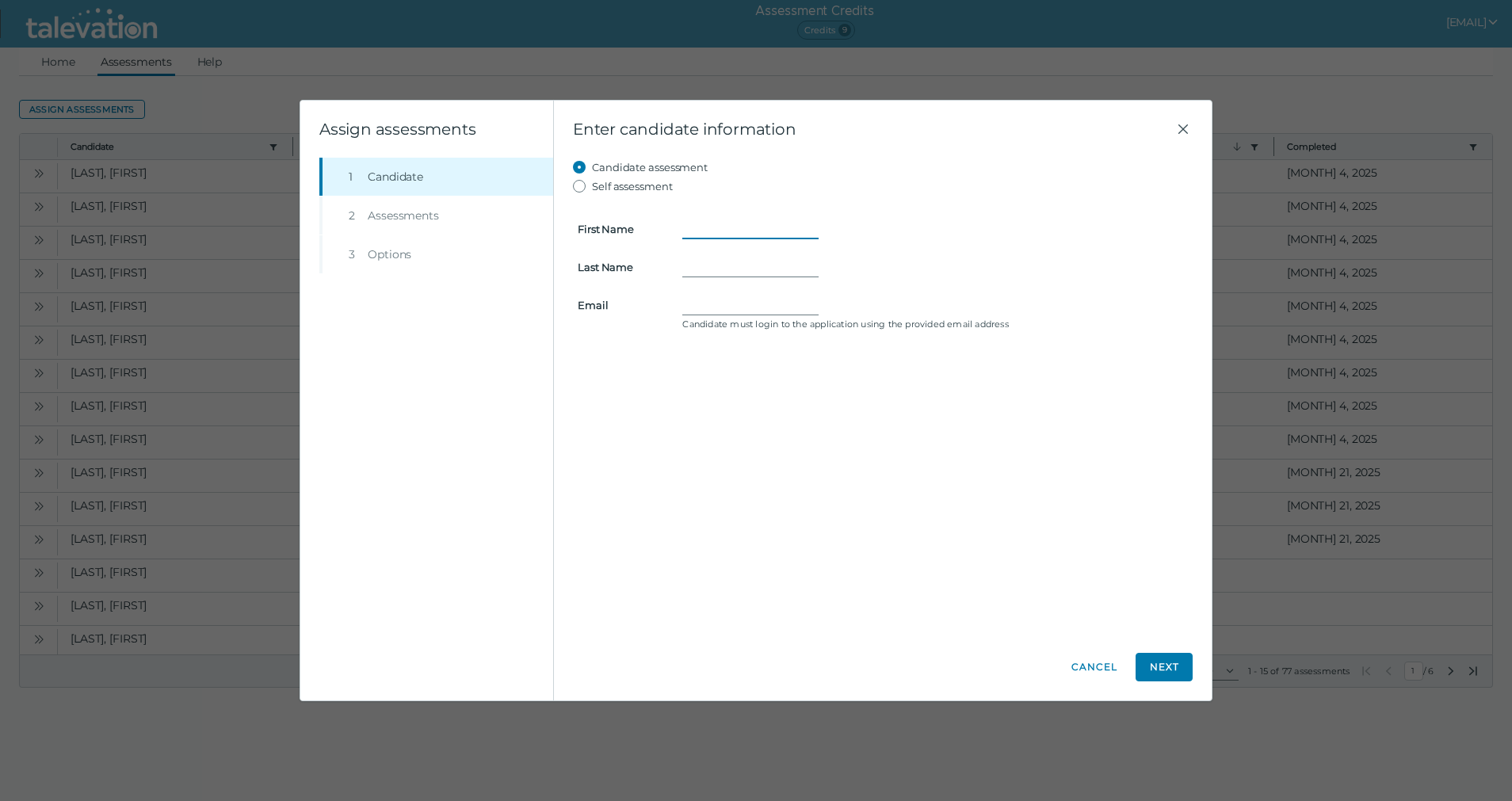 click on "First Name" at bounding box center [750, 229] 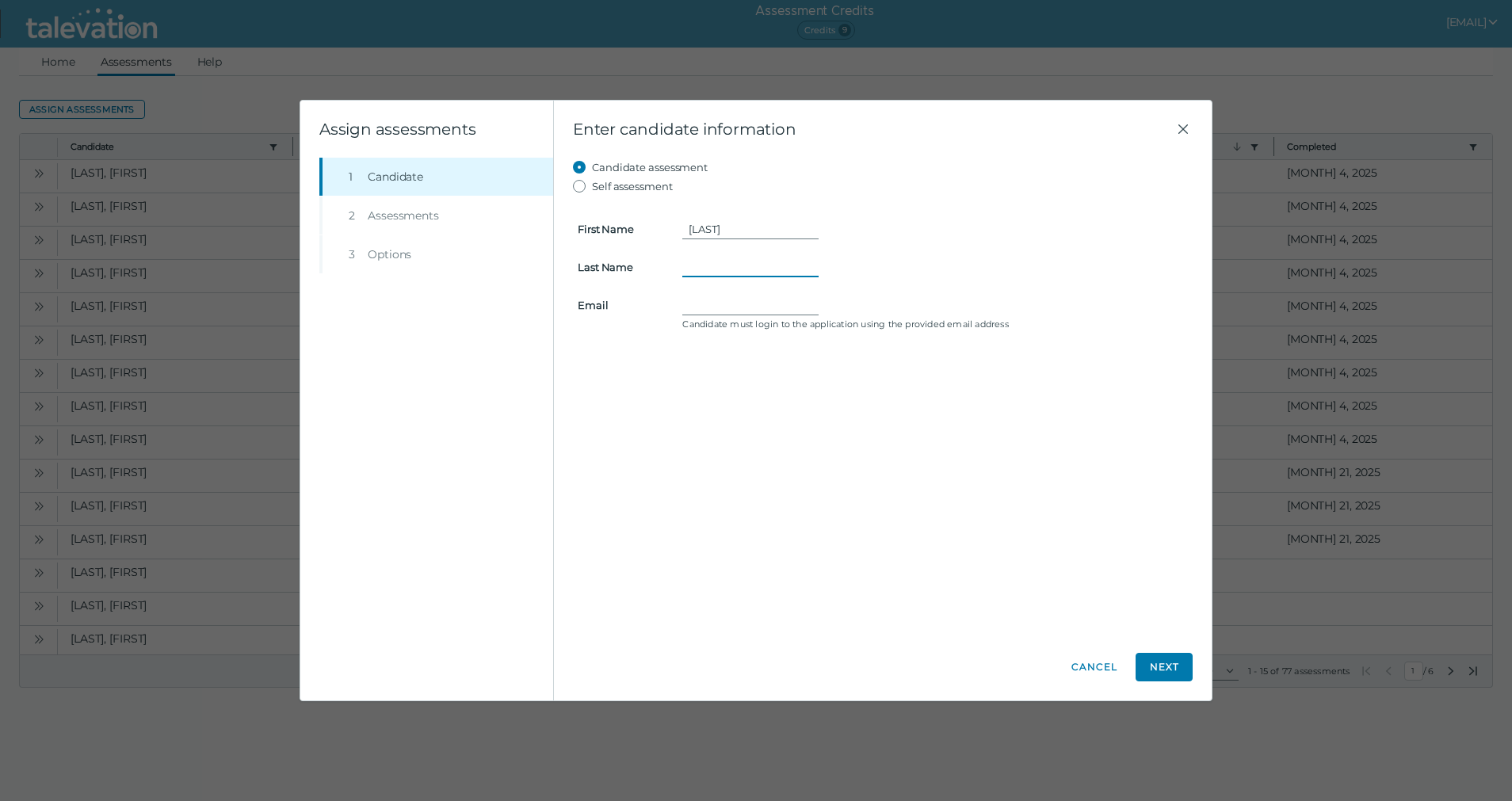 type on "[LAST]" 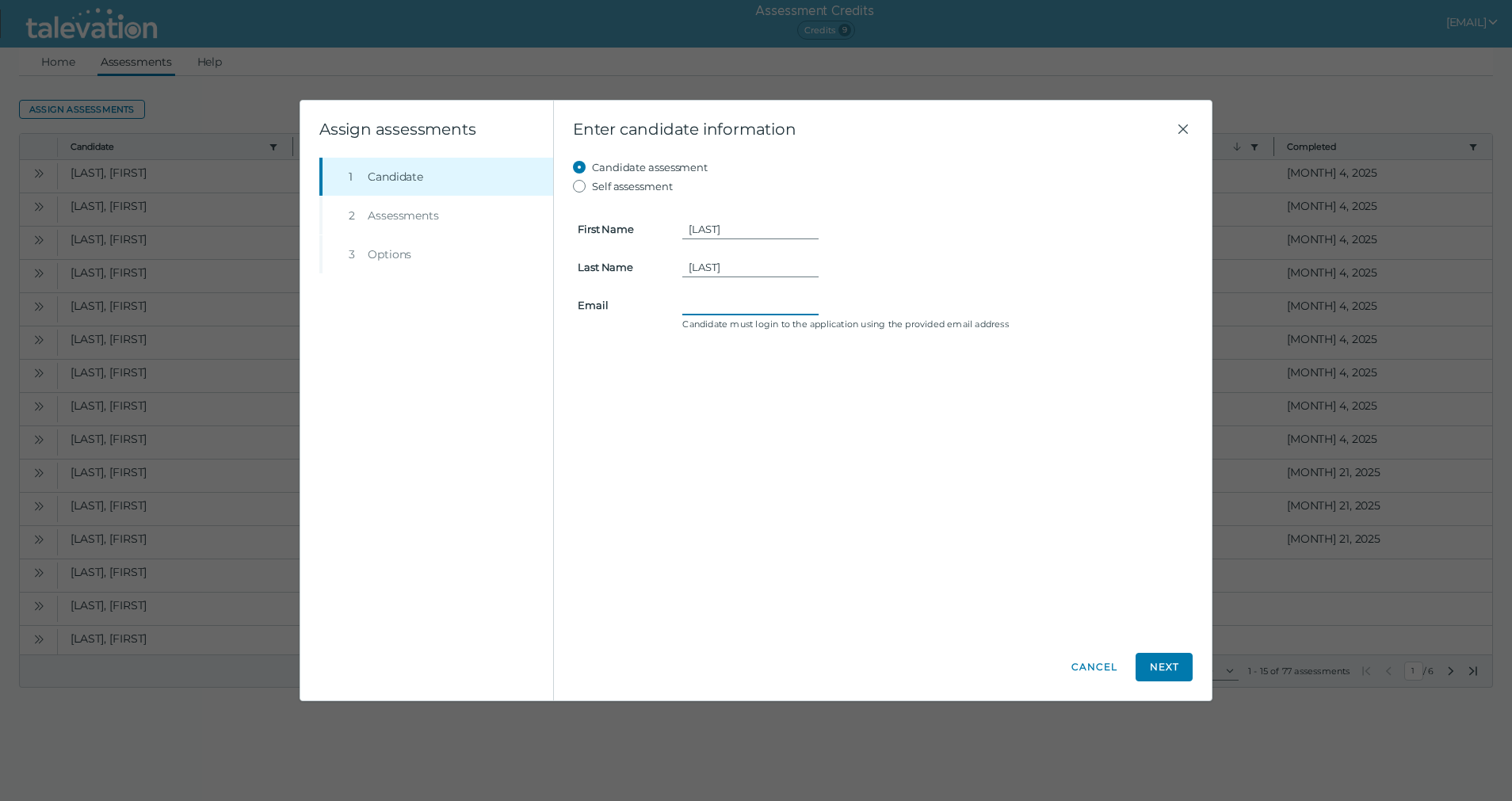 type on "[EMAIL]" 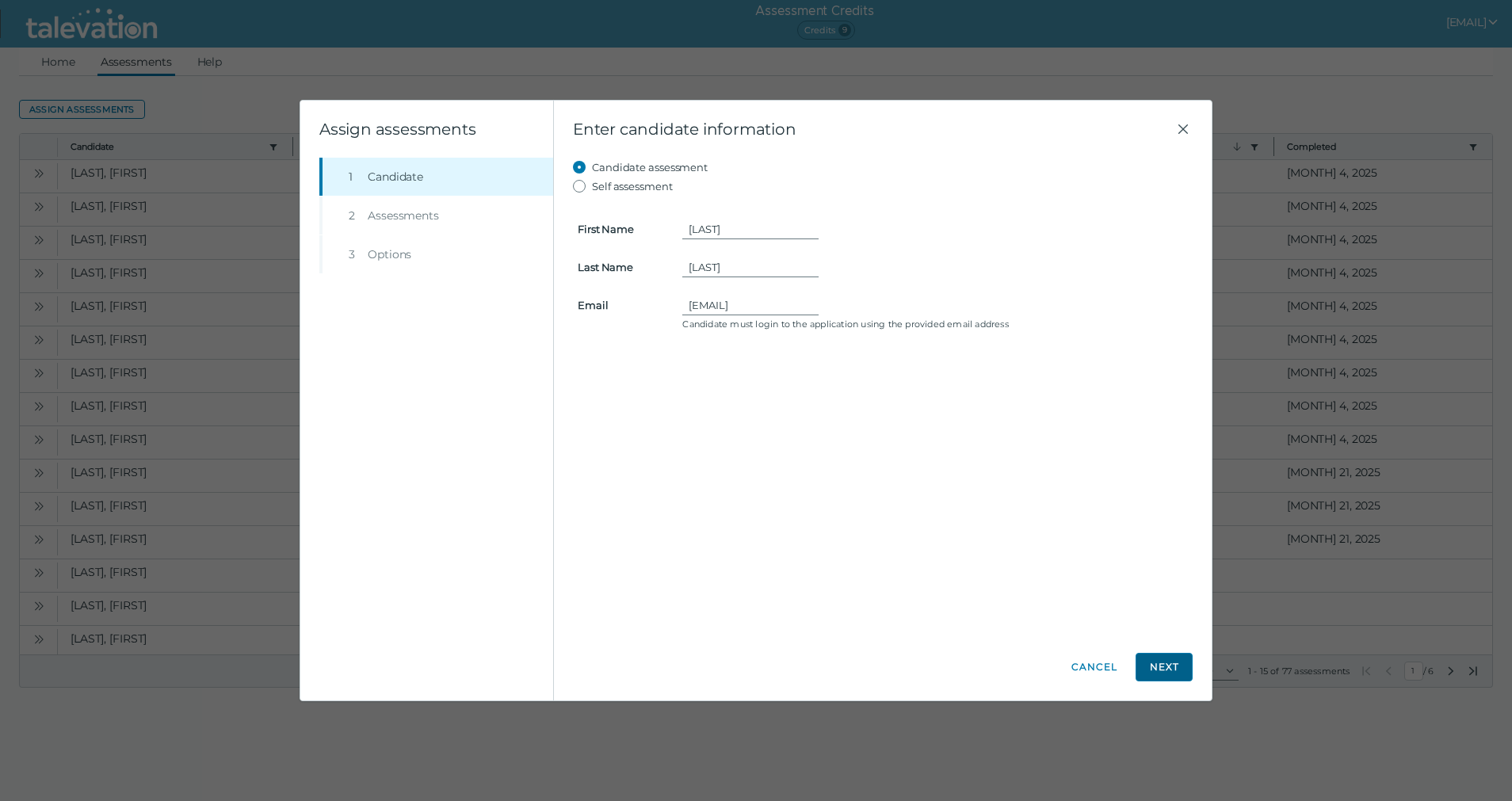click on "Next" 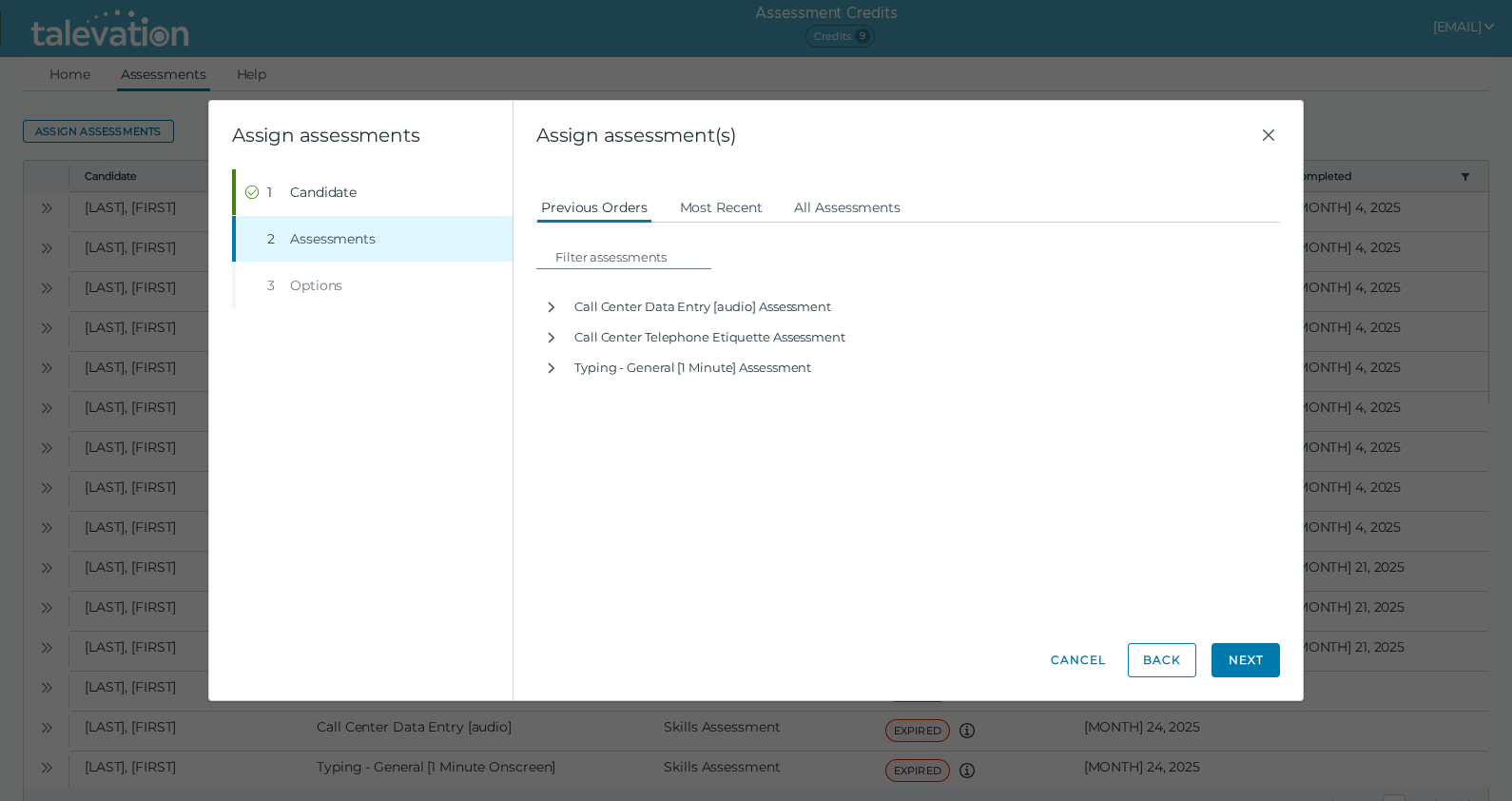 drag, startPoint x: 1606, startPoint y: 8, endPoint x: 799, endPoint y: 474, distance: 931.8825 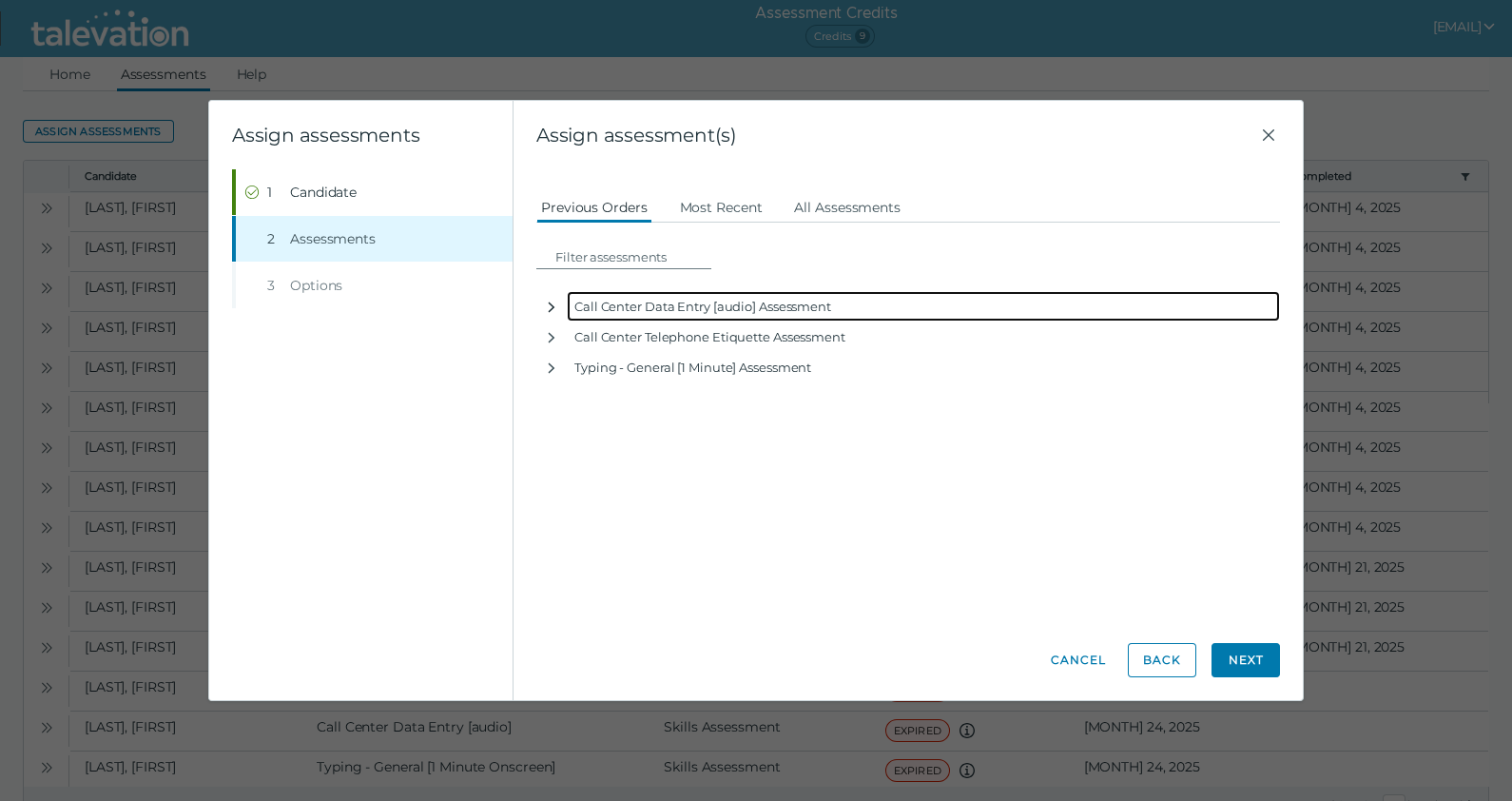 click 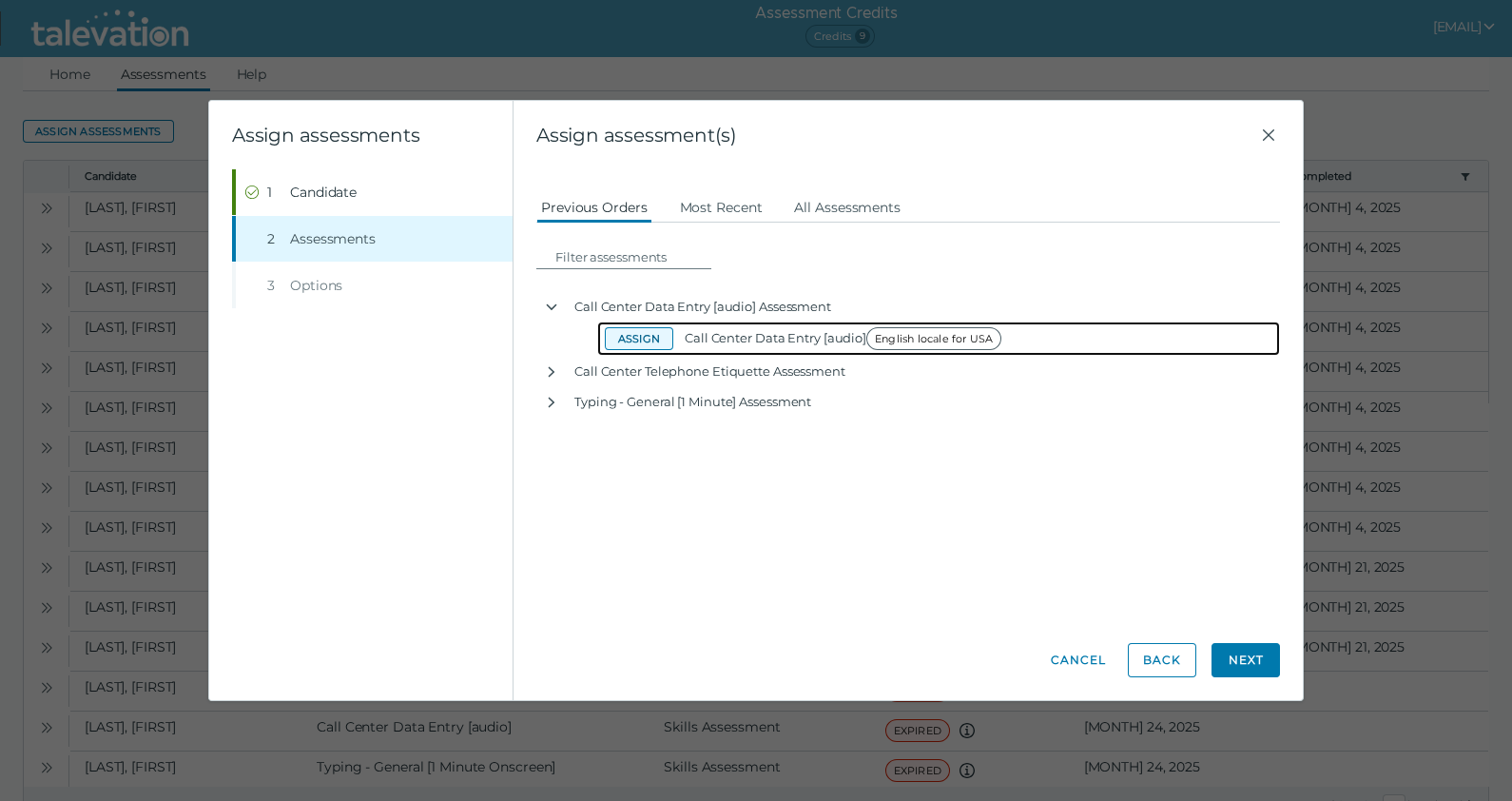 click on "Assign" at bounding box center [639, 339] 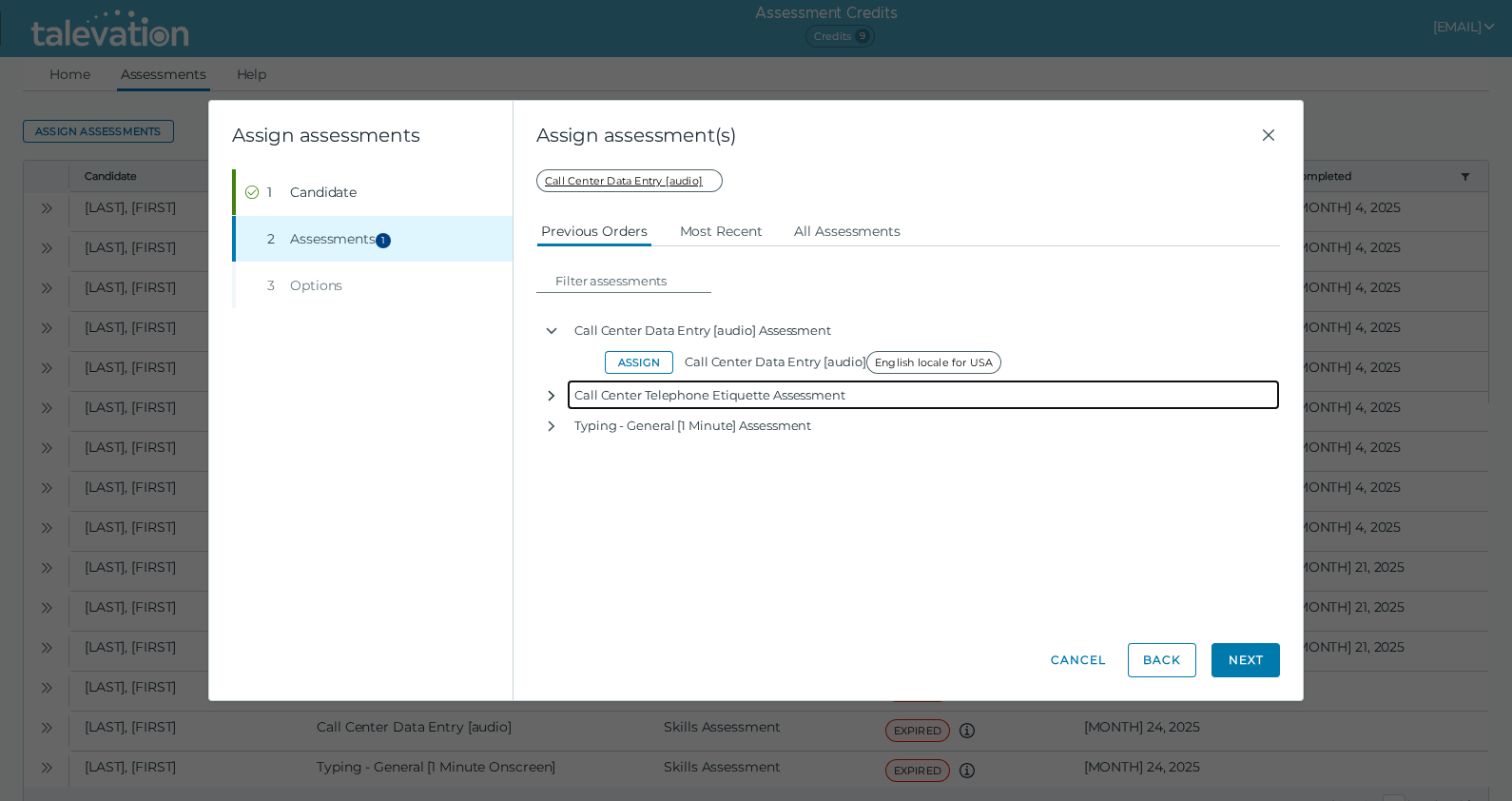 click 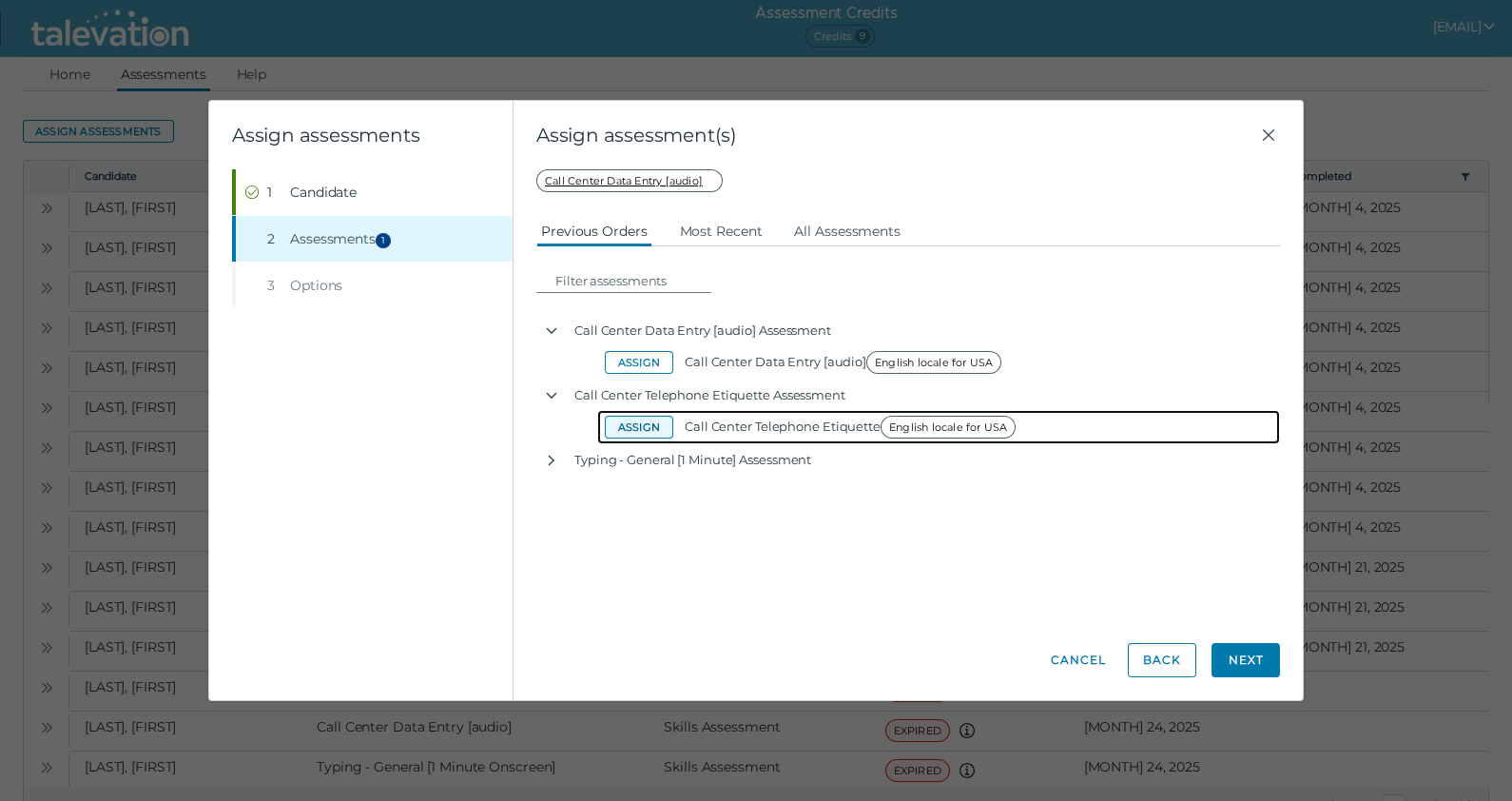 click on "Assign" at bounding box center (639, 427) 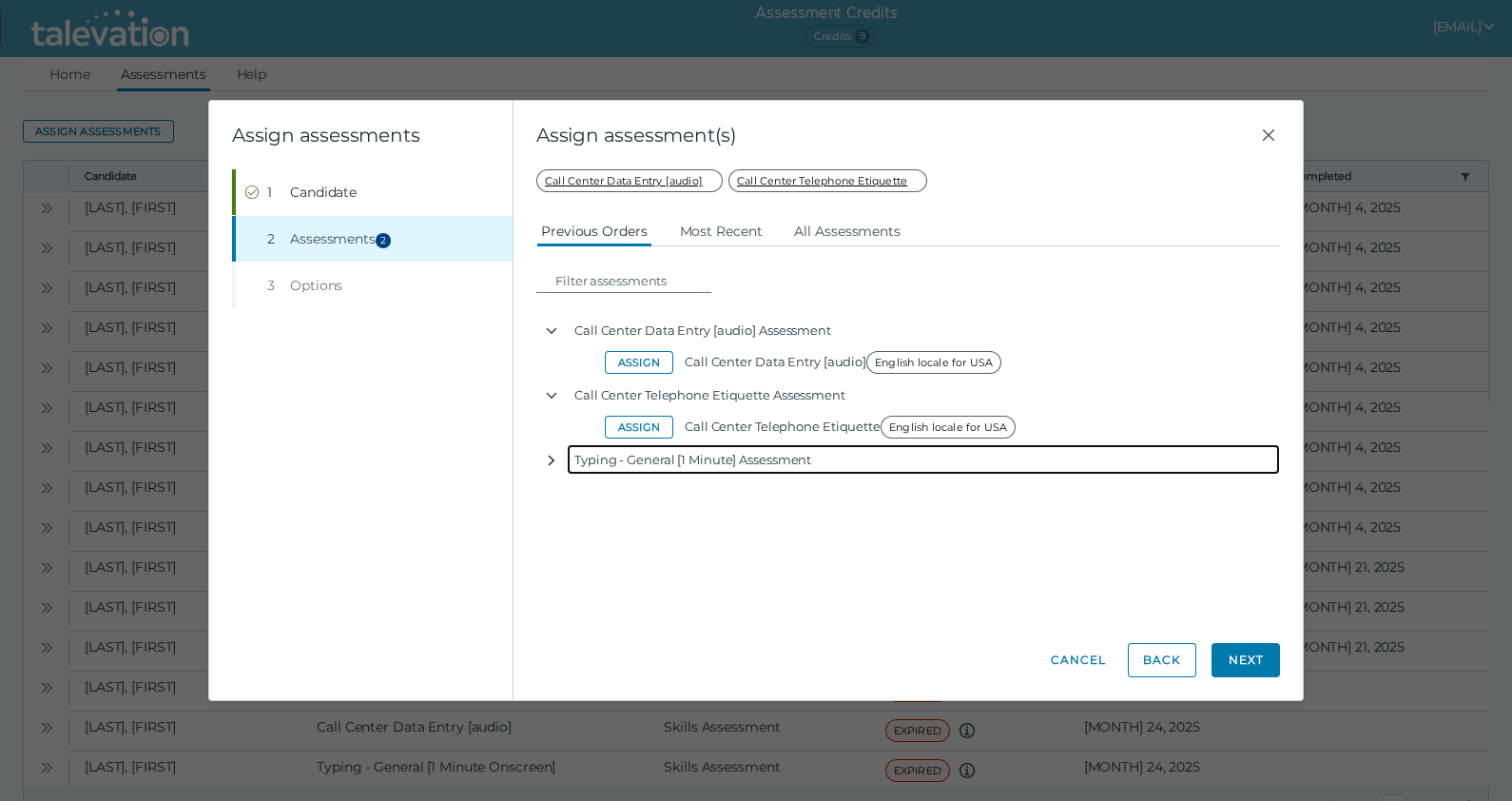 click at bounding box center (552, 459) 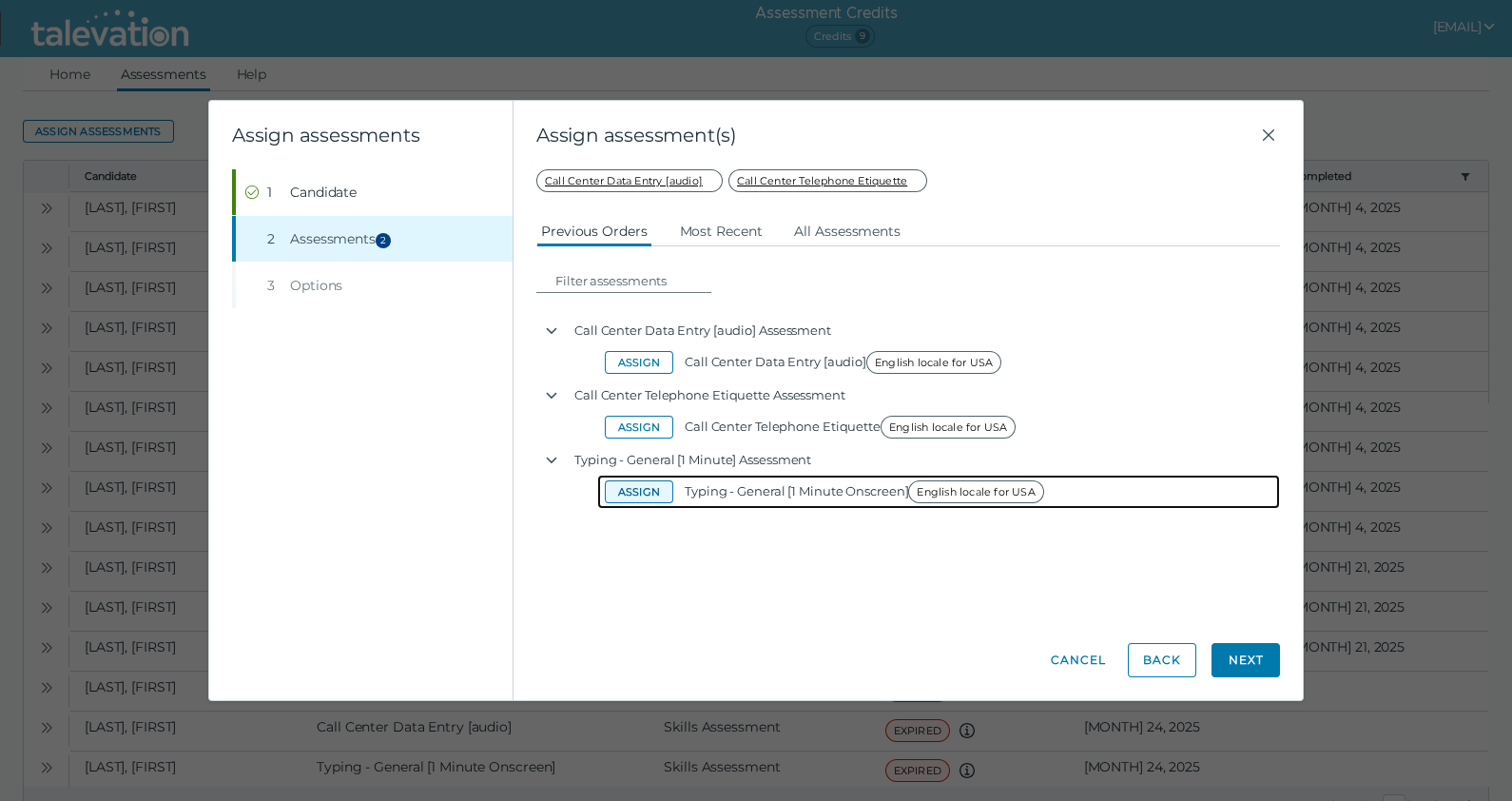 click on "Assign" at bounding box center (639, 492) 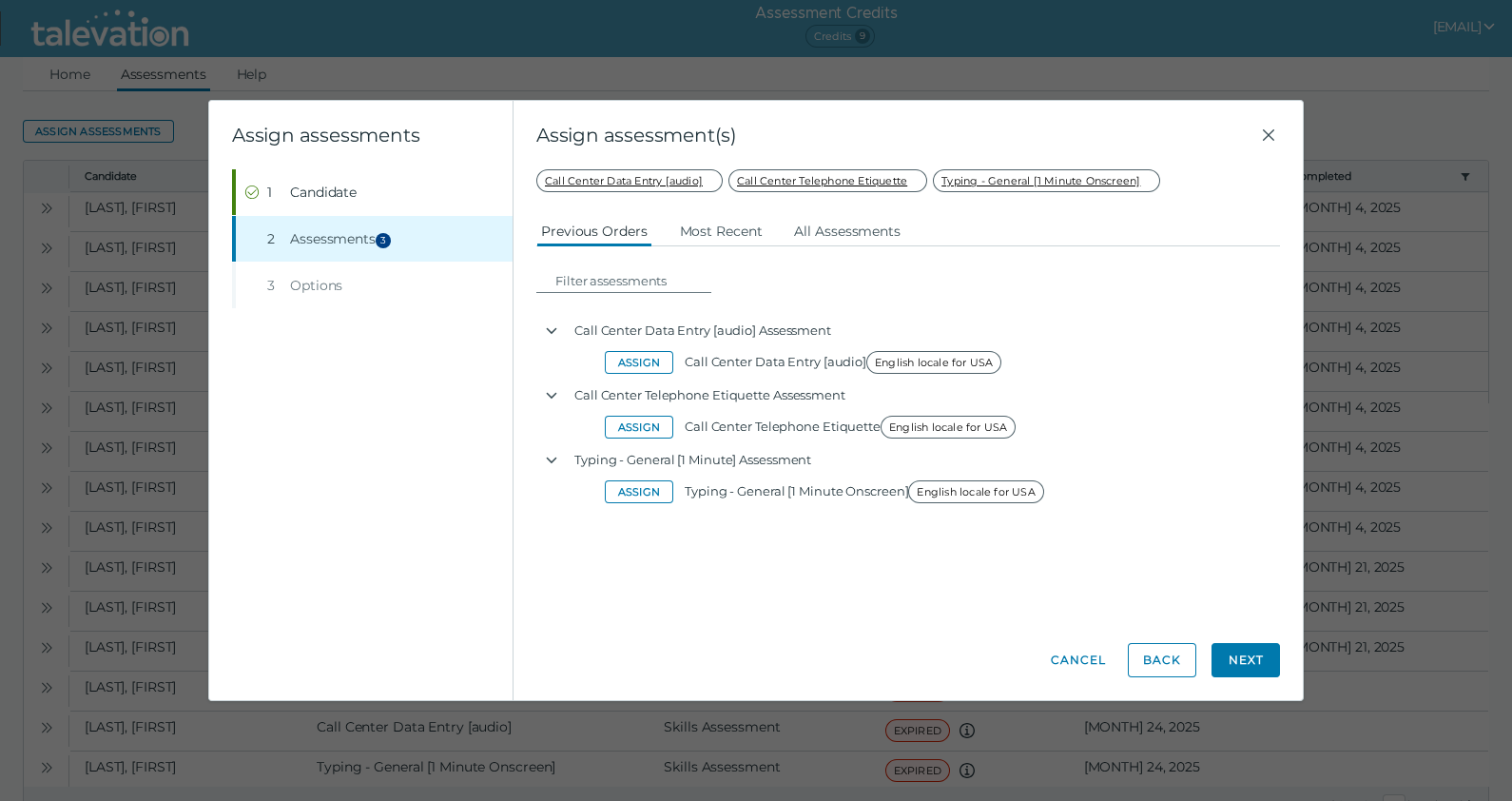 click on "Next" 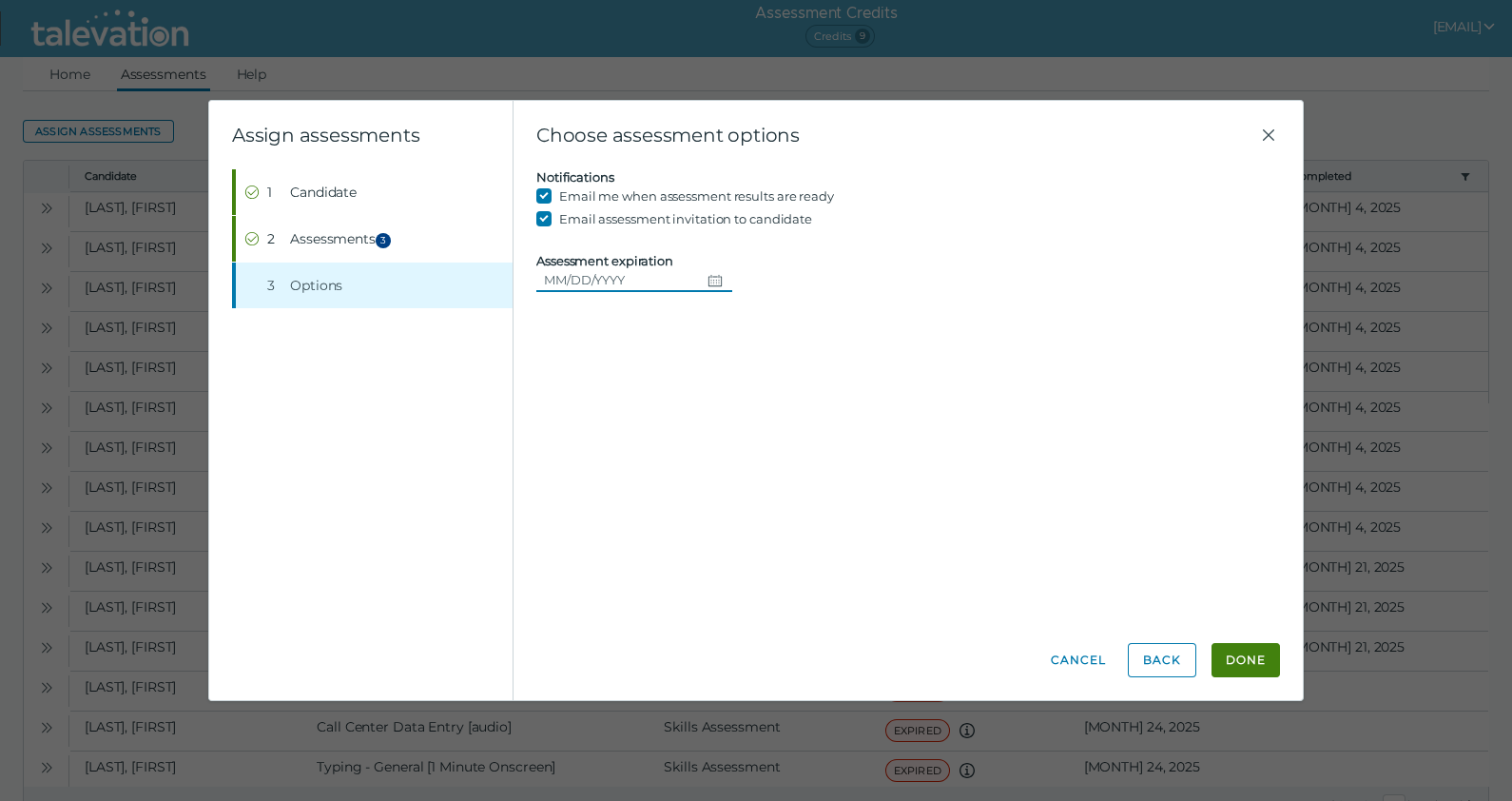 click 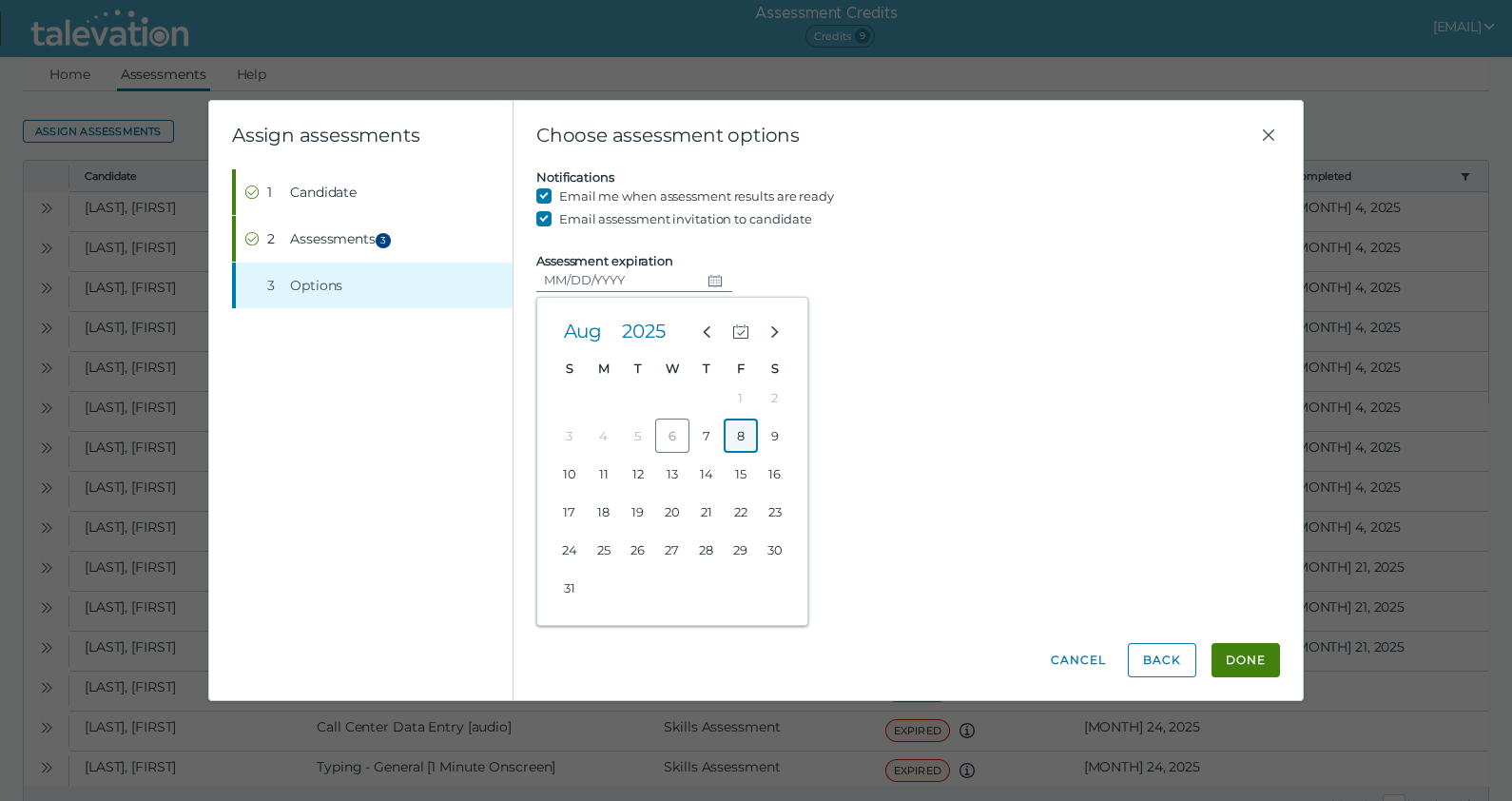 click on "8" 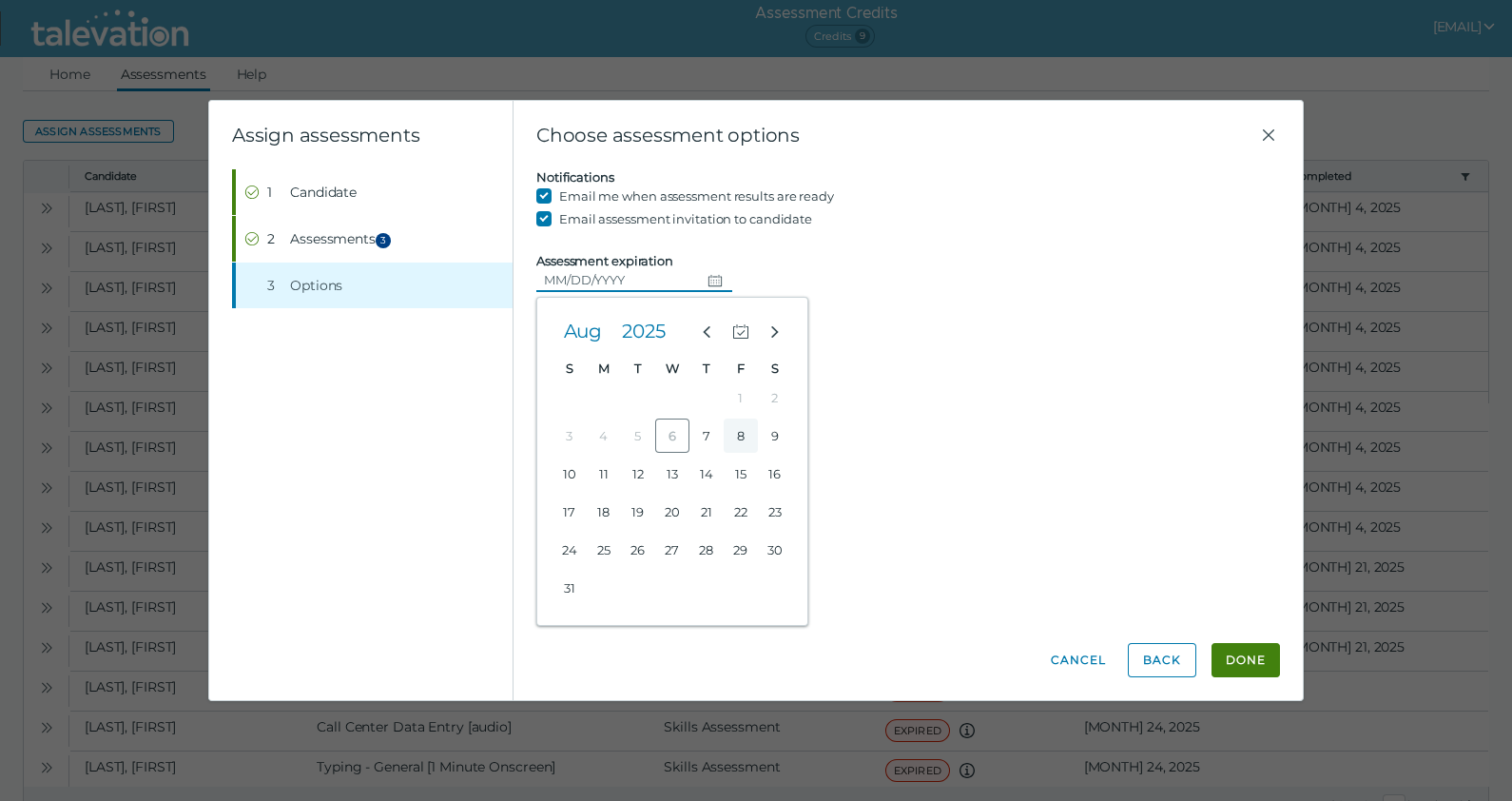 type on "08/08/2025" 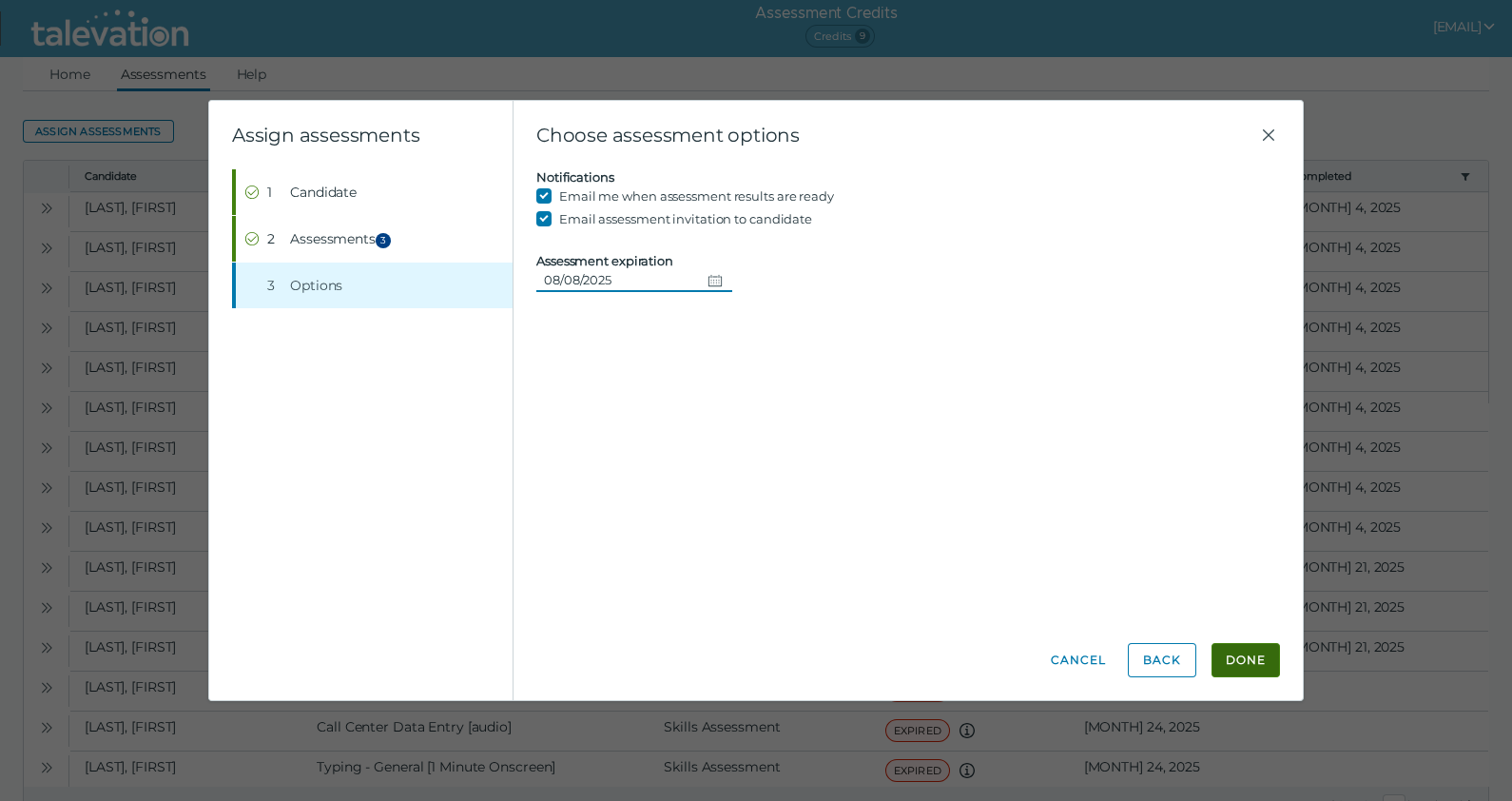click on "Done" 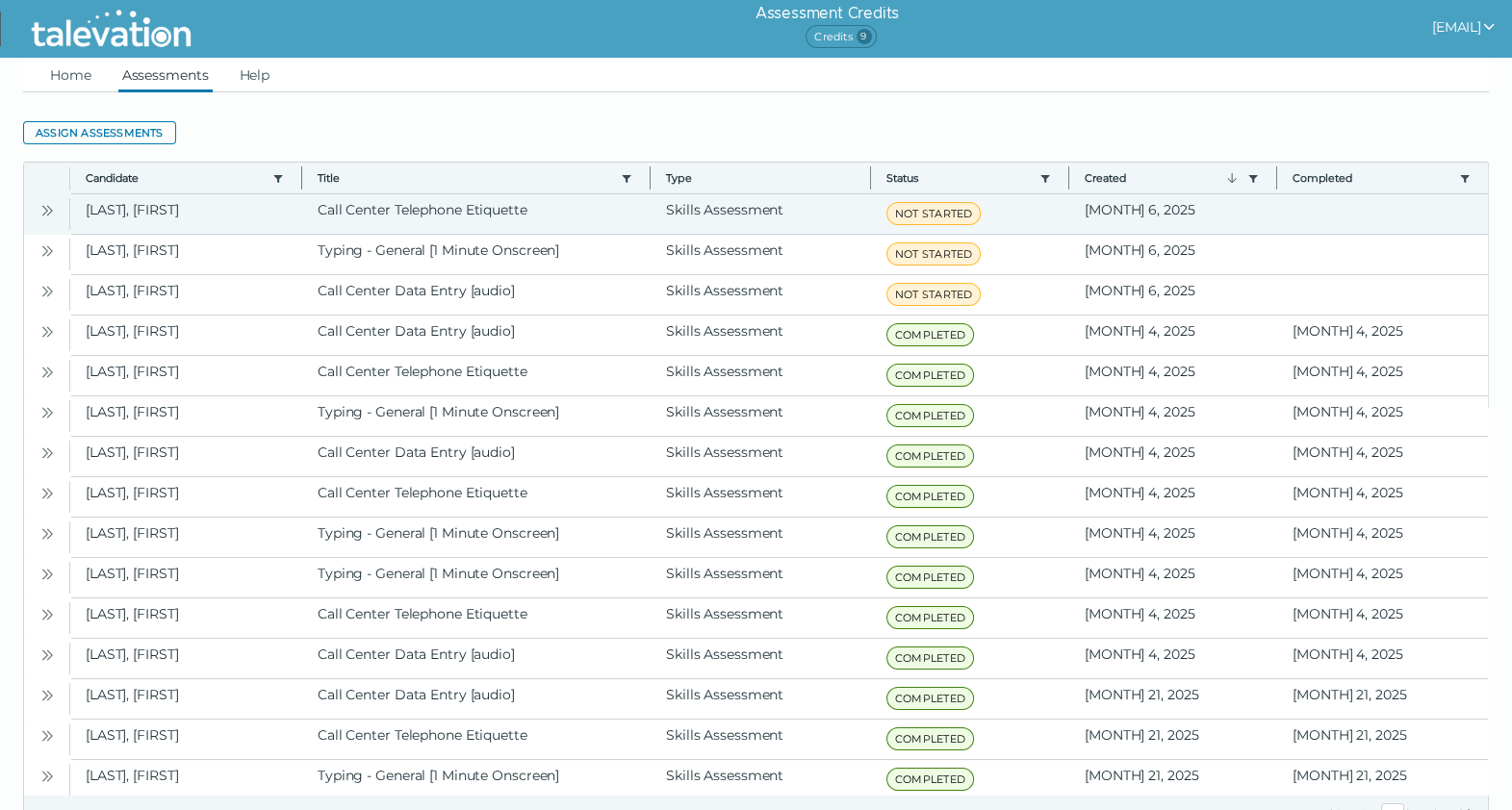 click 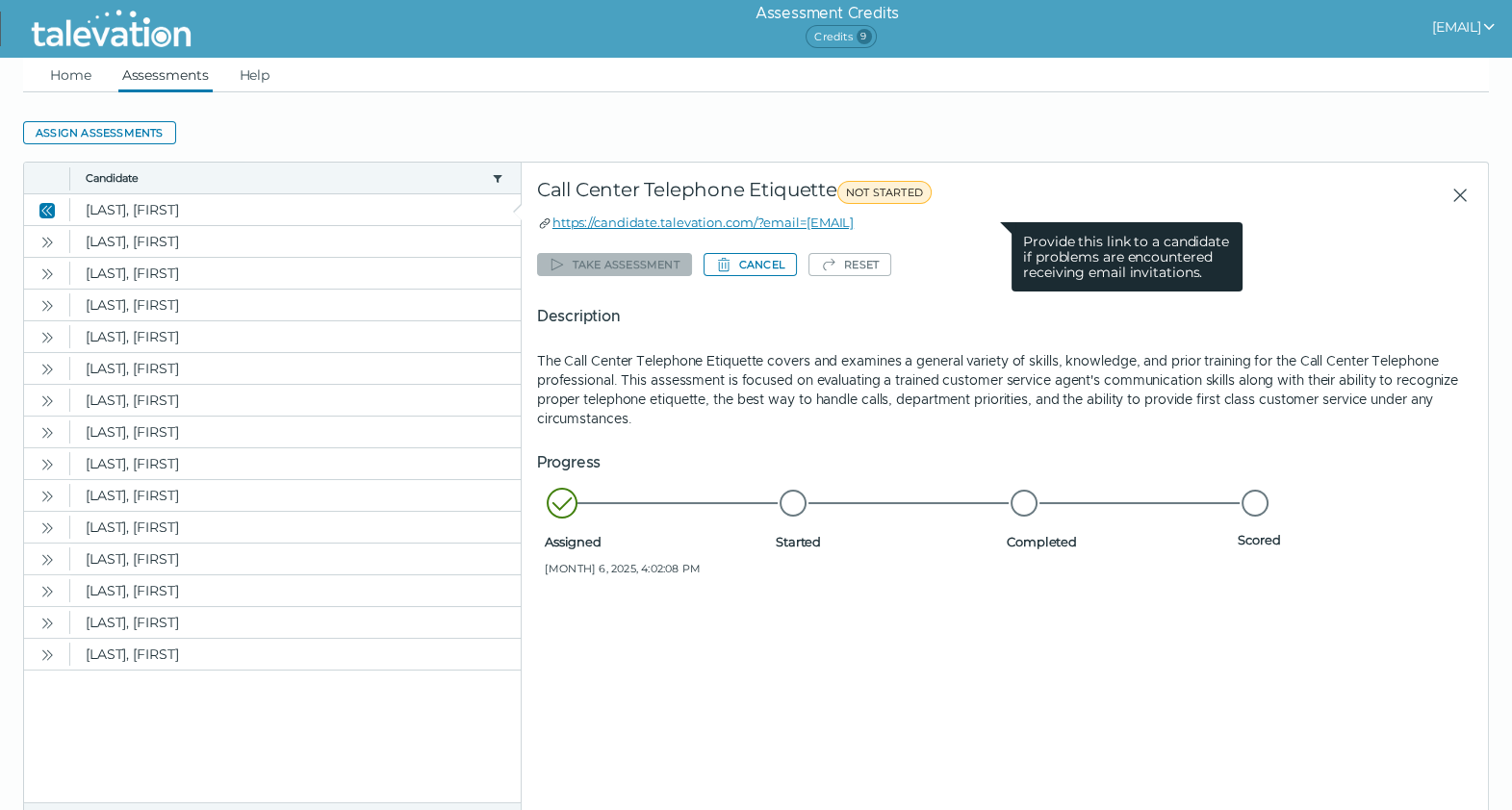 click 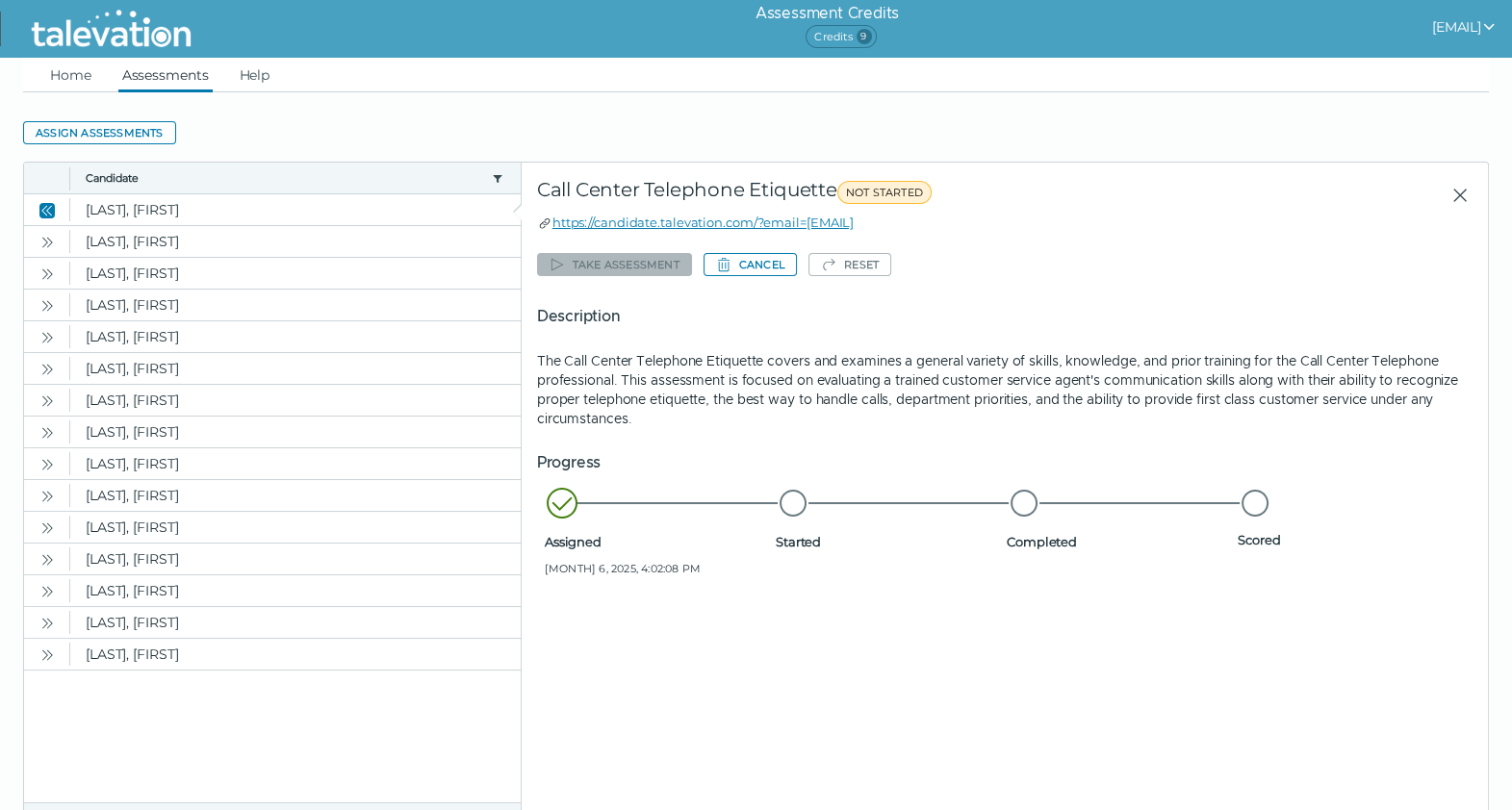 click on "https://candidate.talevation.com/?email=[EMAIL] Provide this link to a candidate if problems are encountered receiving email invitations." 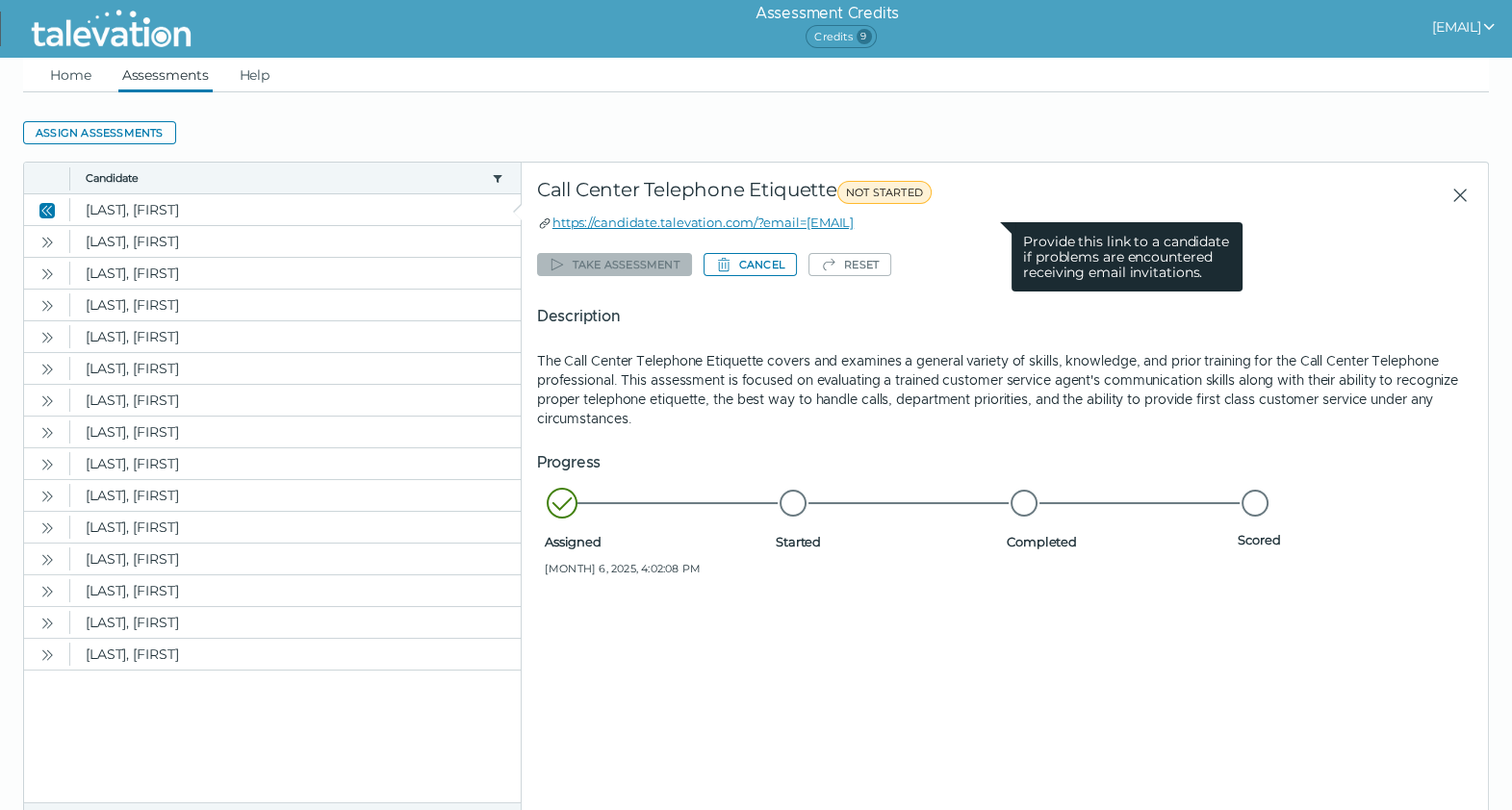 drag, startPoint x: 1045, startPoint y: 231, endPoint x: 551, endPoint y: 227, distance: 494.01619 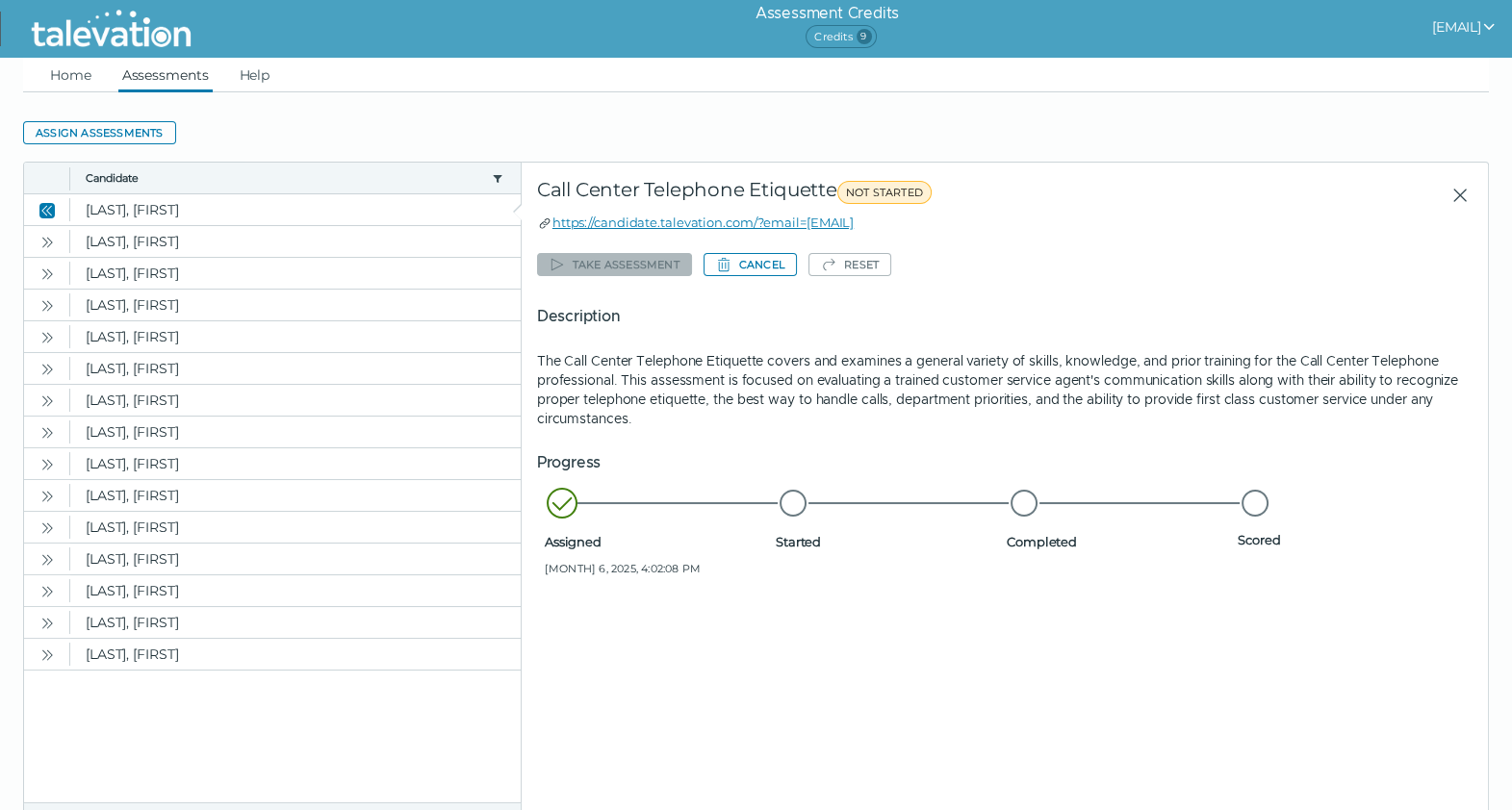 click on "Call Center Telephone Etiquette  NOT STARTED" at bounding box center (862, 195) 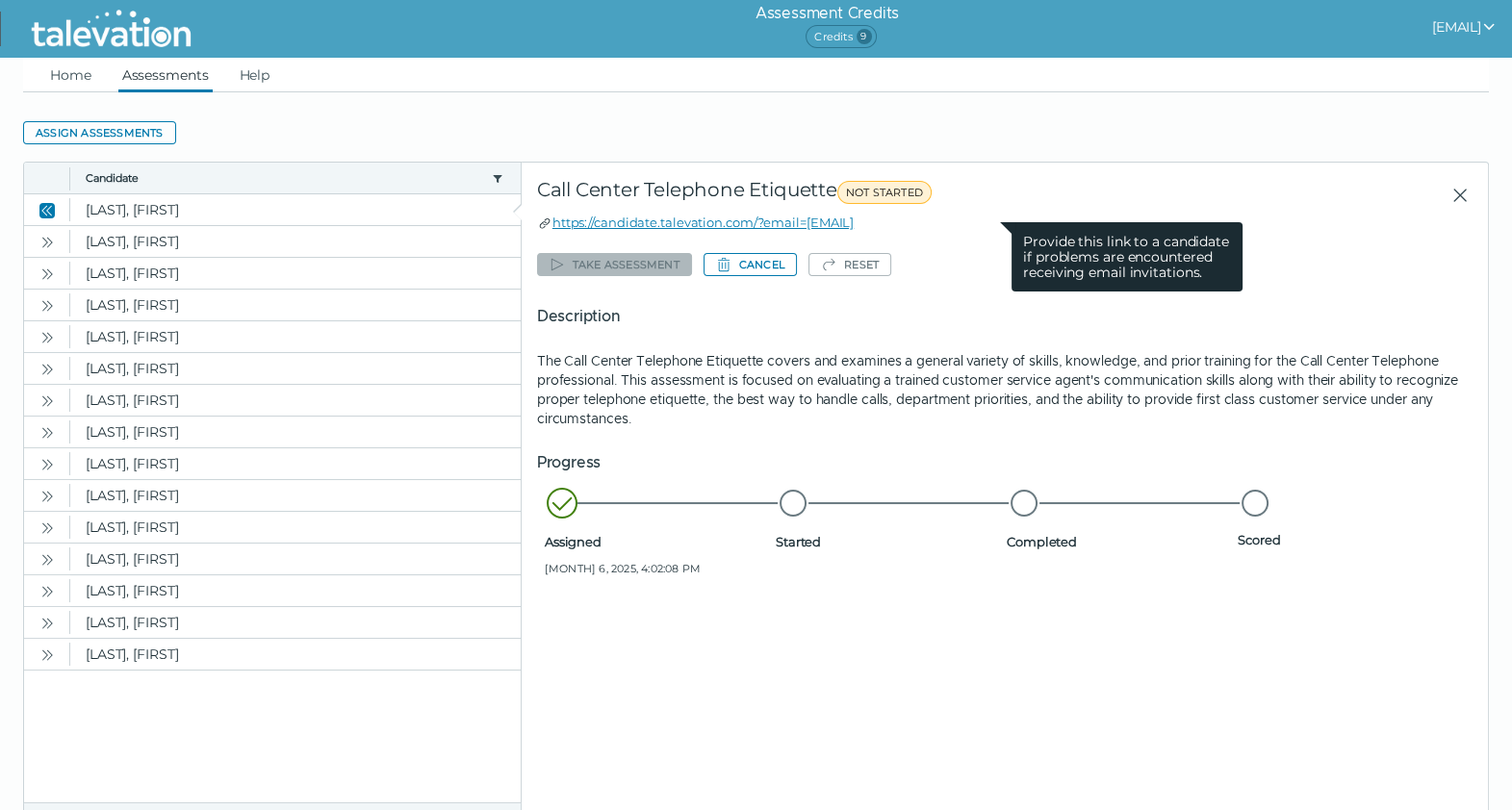 drag, startPoint x: 1013, startPoint y: 219, endPoint x: 549, endPoint y: 221, distance: 464.00431 